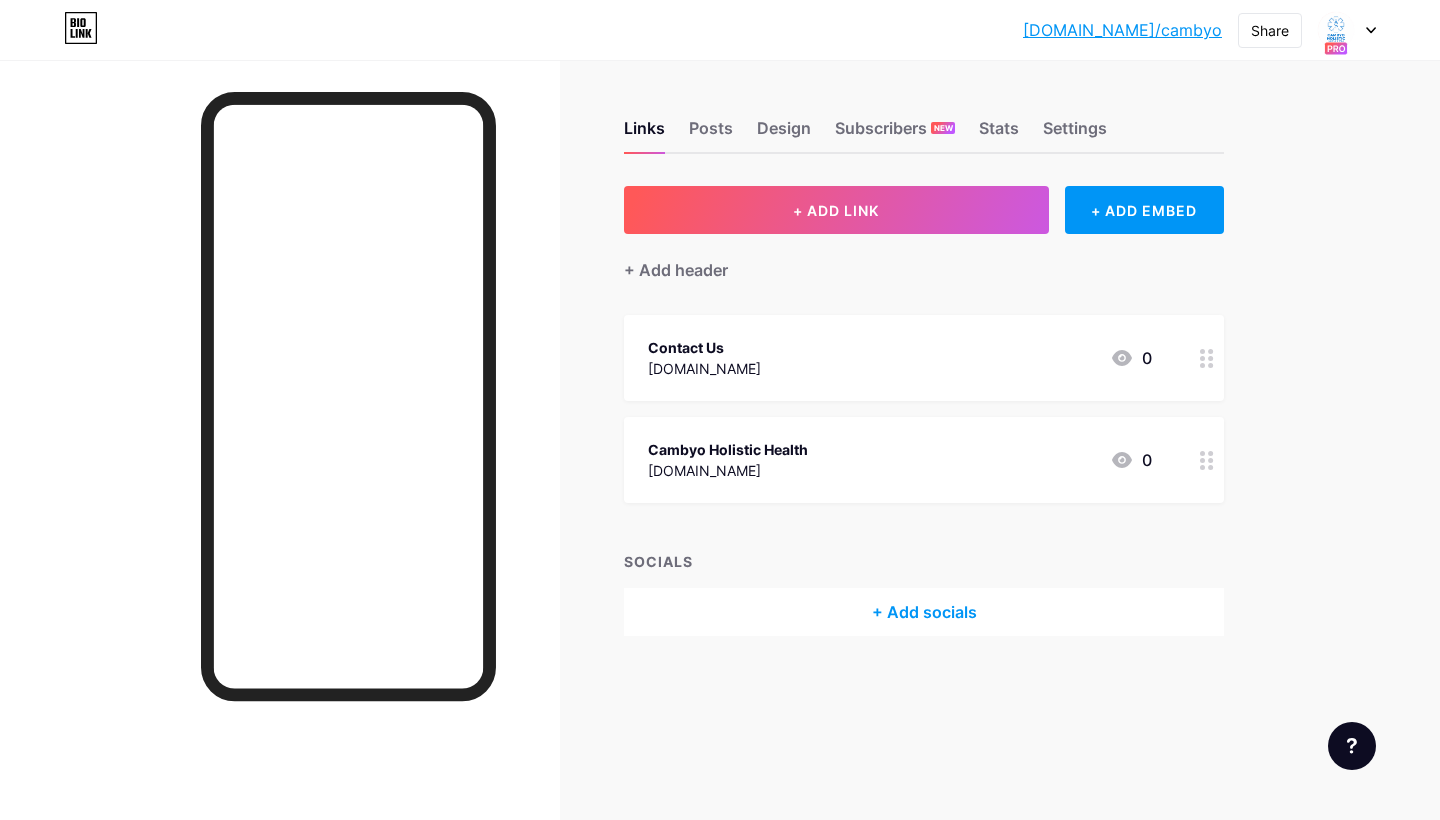 scroll, scrollTop: 0, scrollLeft: 0, axis: both 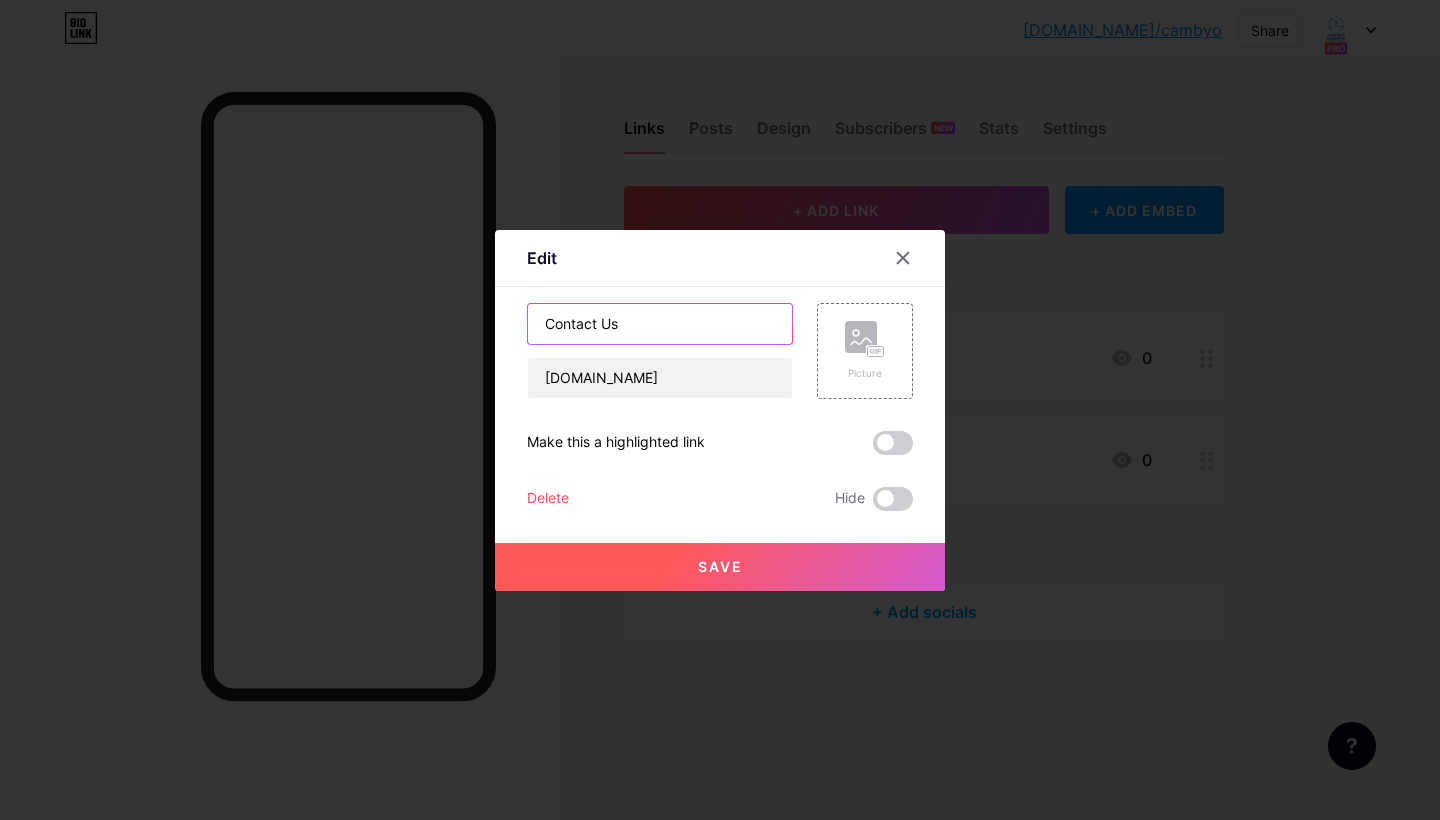 click on "Contact Us" at bounding box center (660, 324) 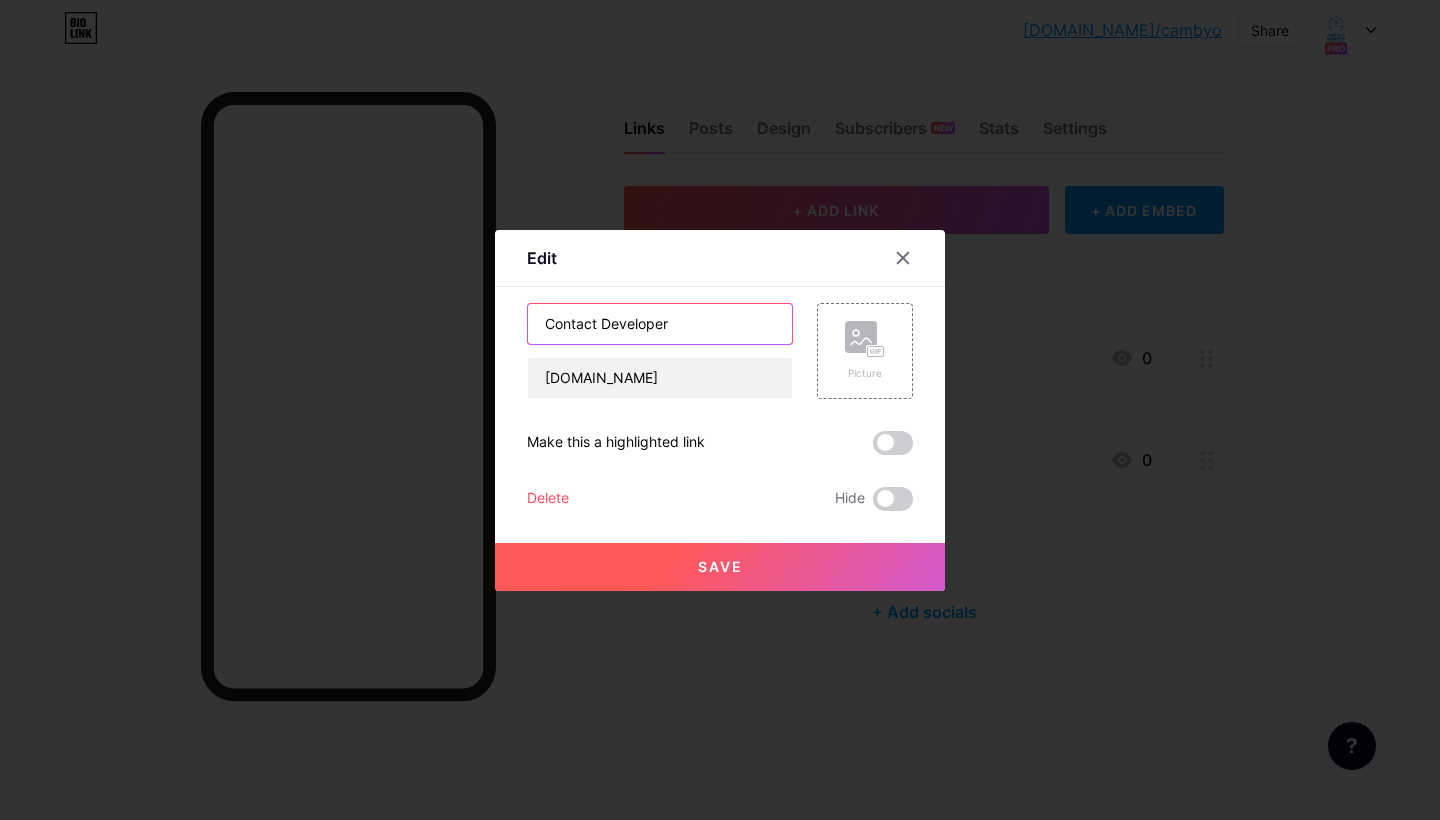 type on "Contact Developer" 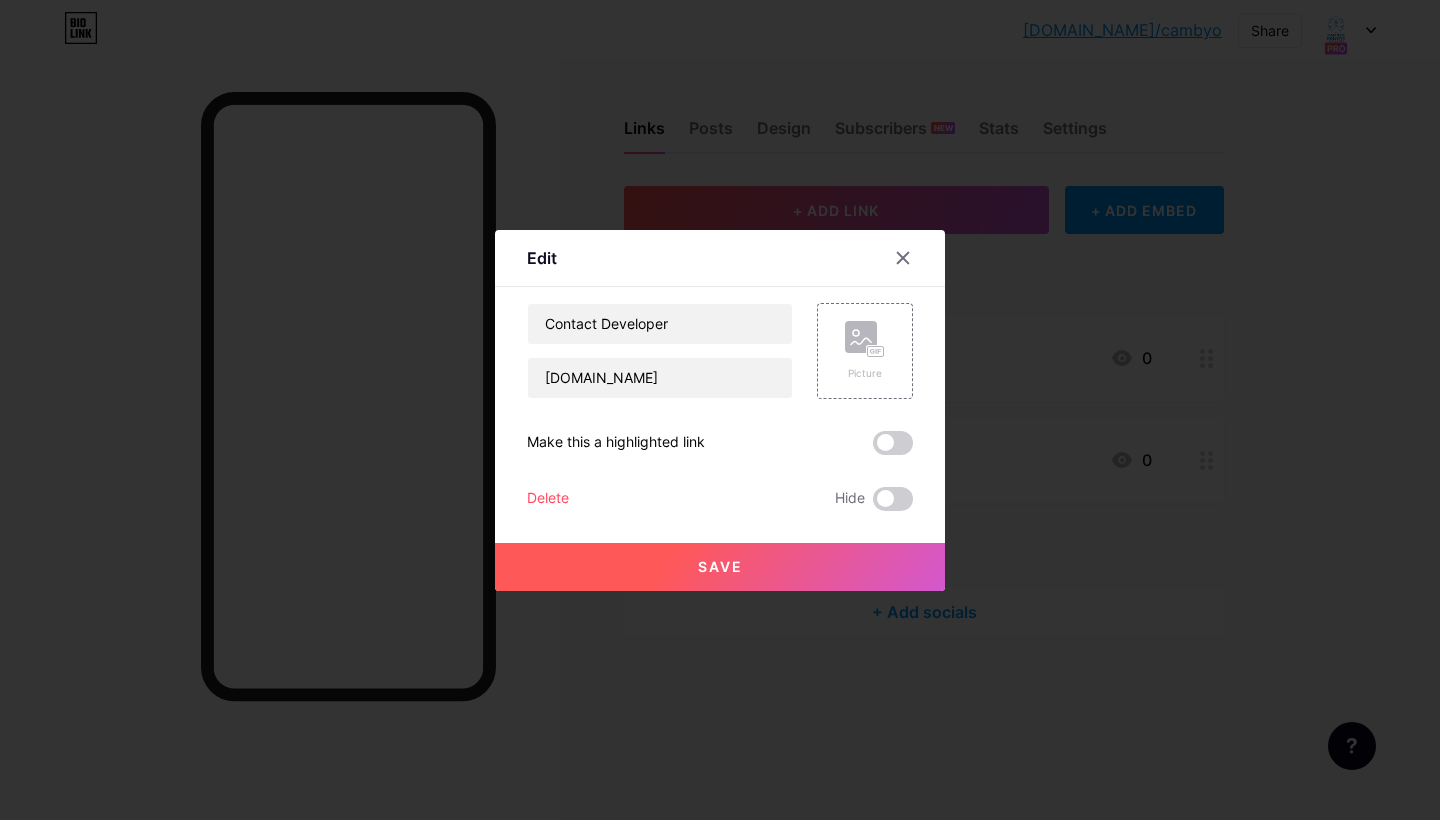 click on "Save" at bounding box center (720, 567) 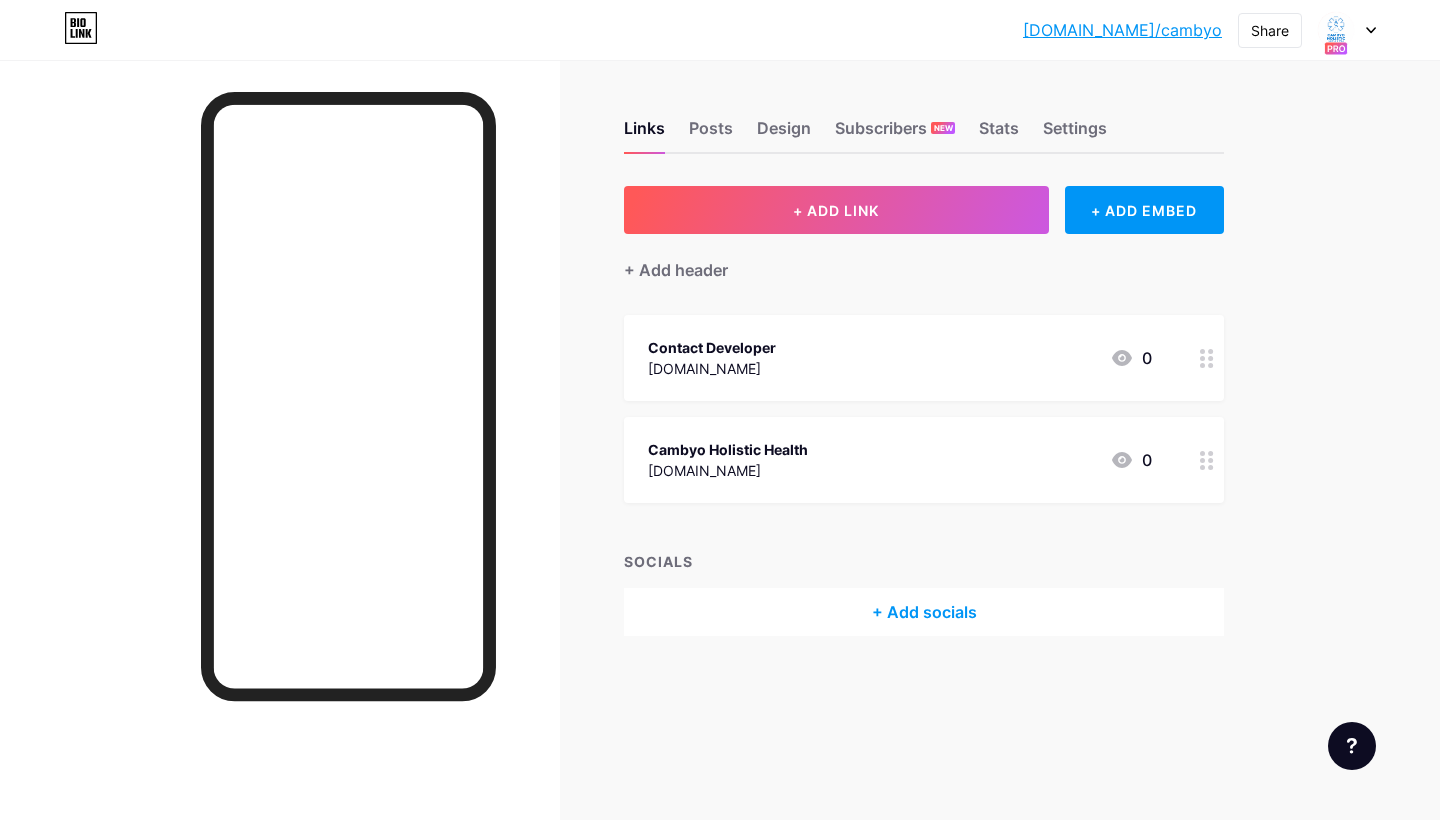 click on "+ Add socials" at bounding box center [924, 612] 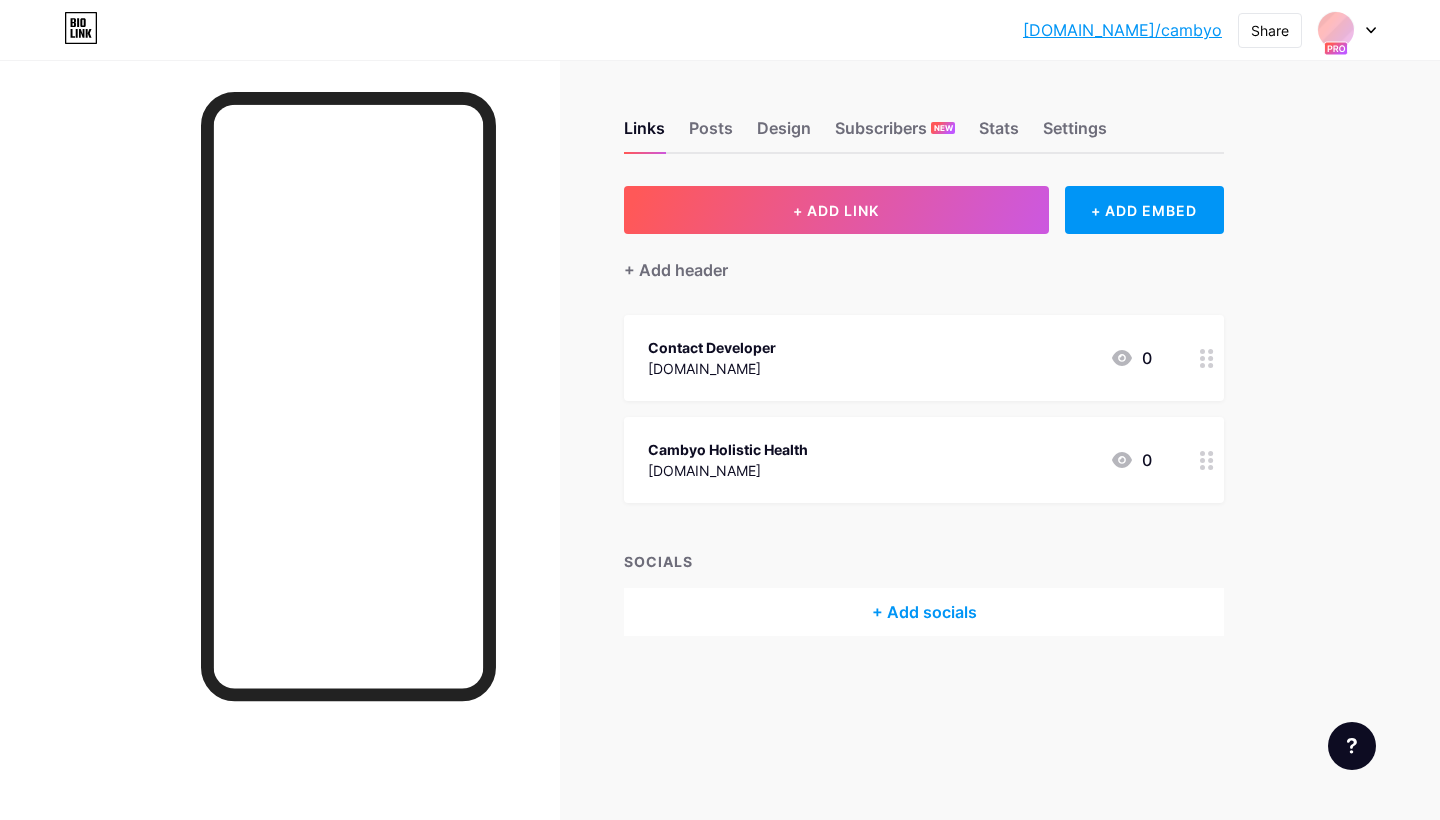 scroll, scrollTop: 0, scrollLeft: 0, axis: both 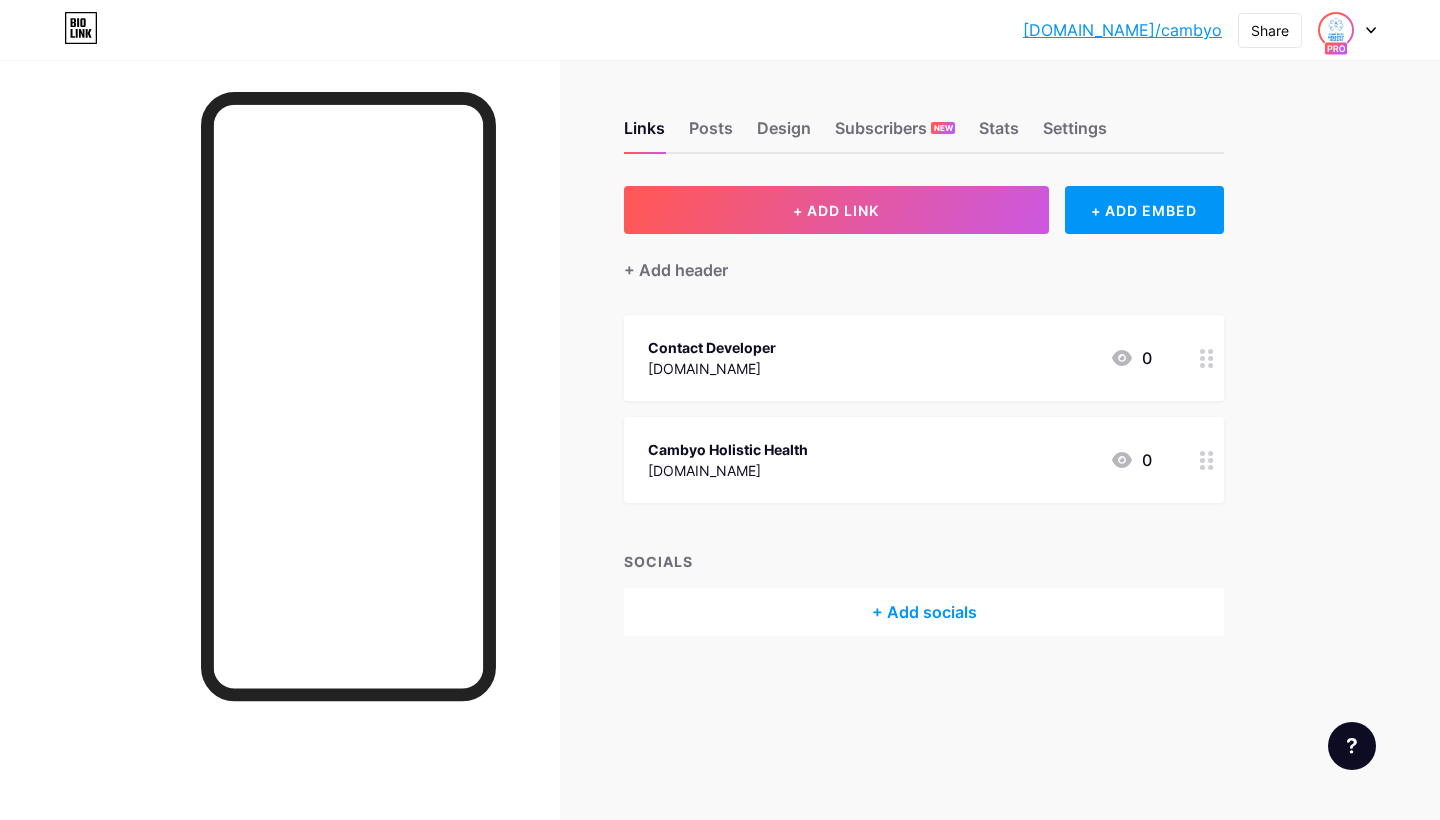 click at bounding box center (1336, 30) 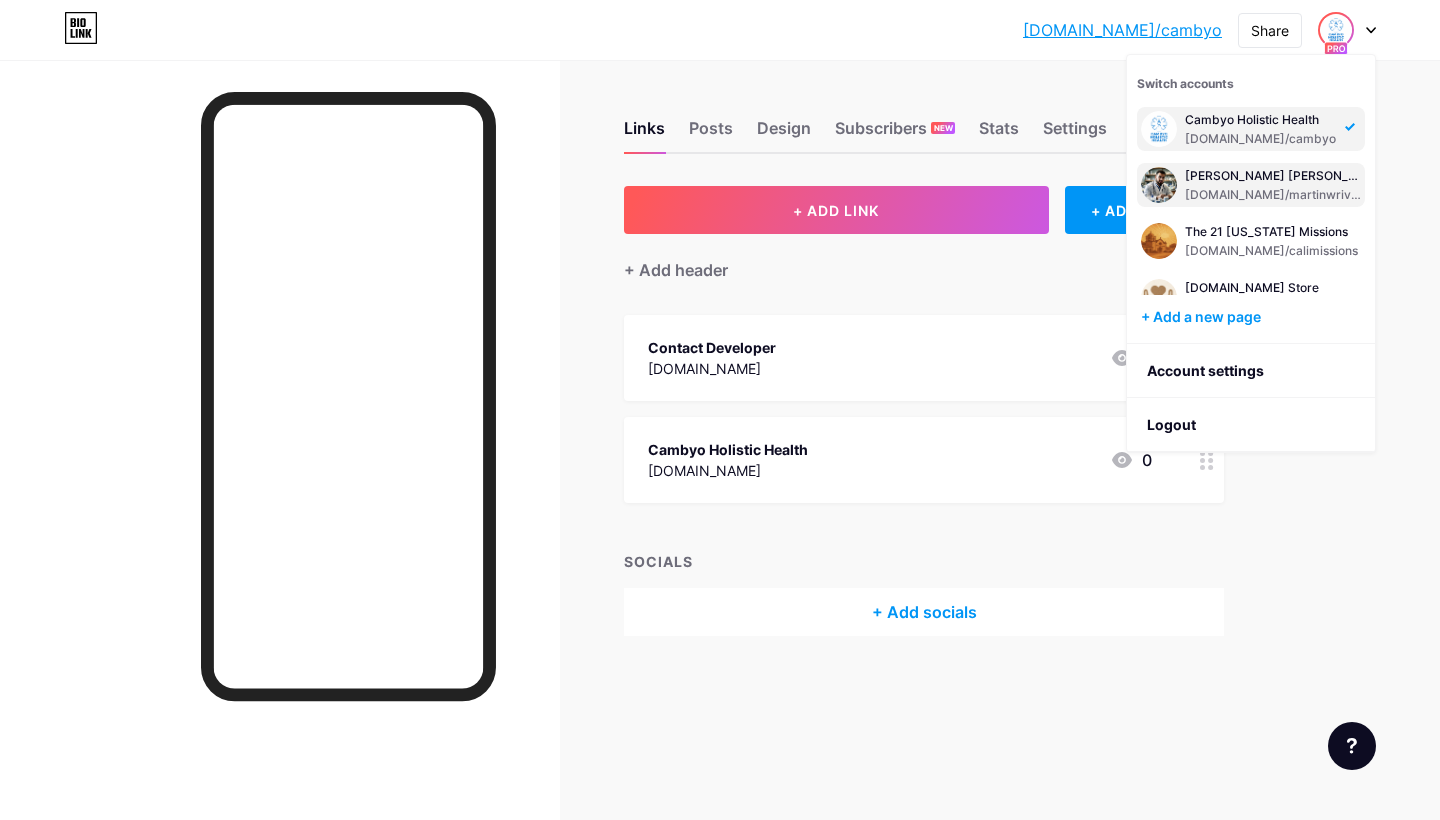 click on "[PERSON_NAME] [PERSON_NAME]" at bounding box center [1273, 176] 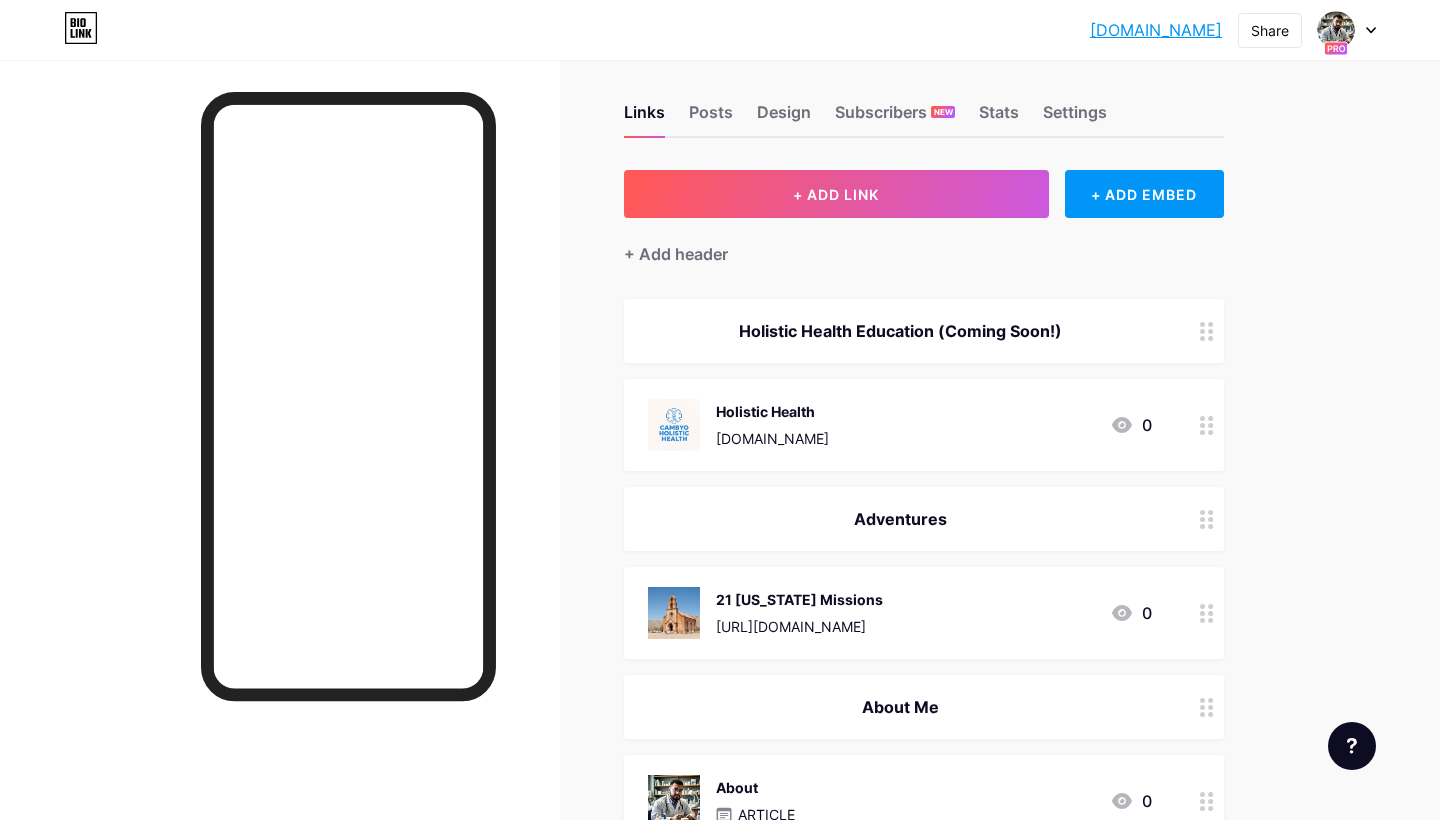 scroll, scrollTop: 18, scrollLeft: 0, axis: vertical 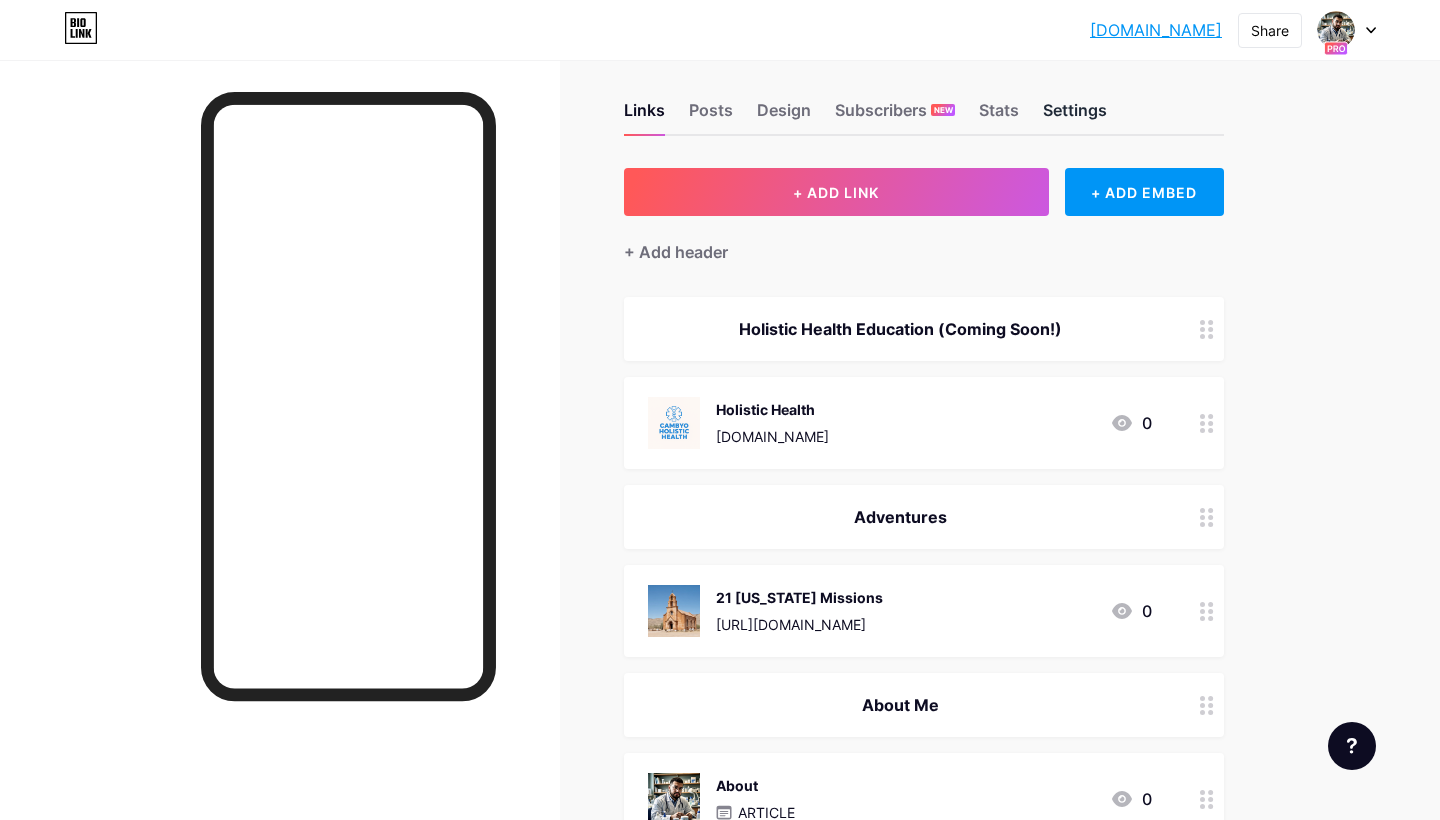 click on "Settings" at bounding box center (1075, 116) 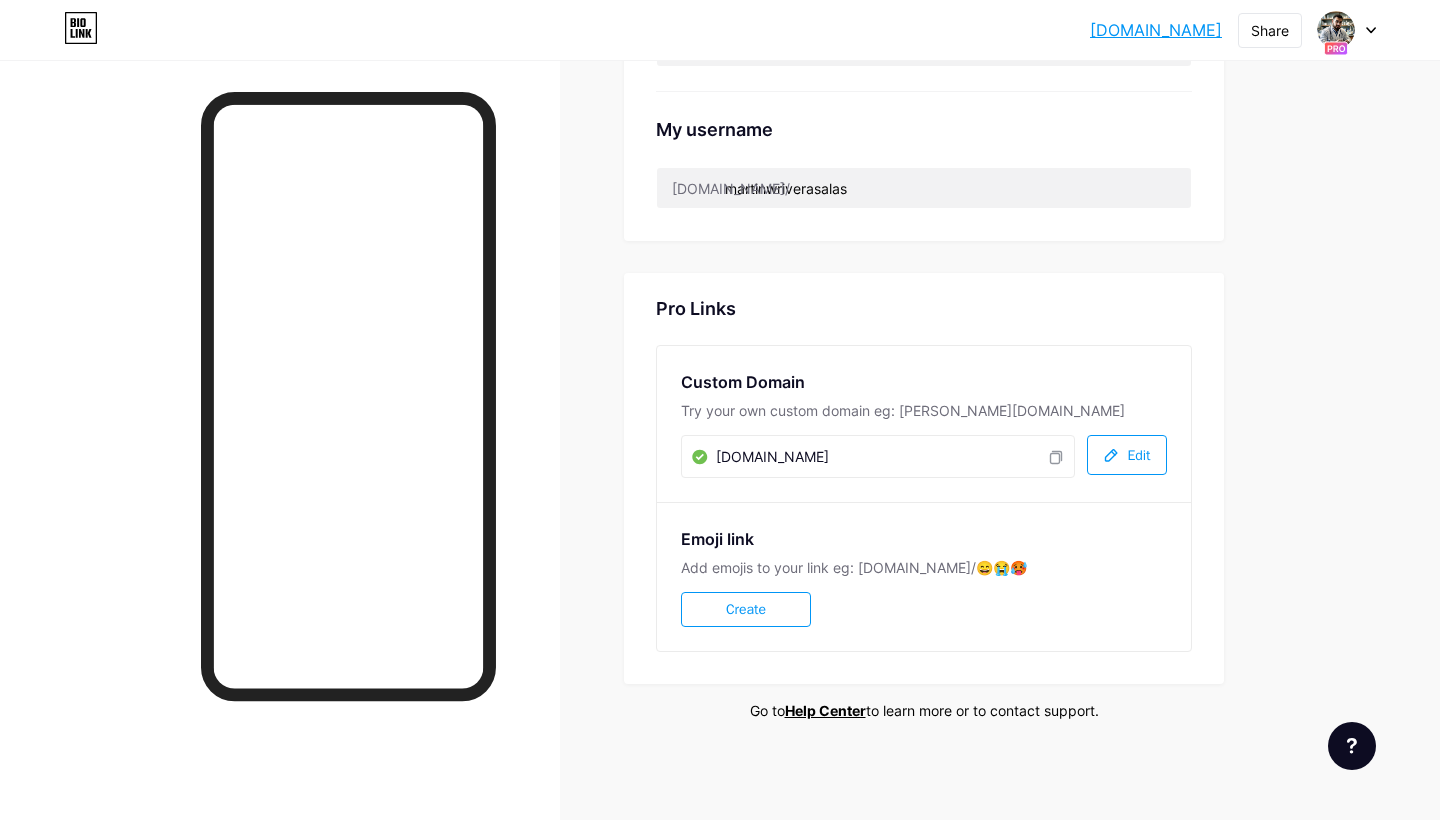 scroll, scrollTop: 853, scrollLeft: 0, axis: vertical 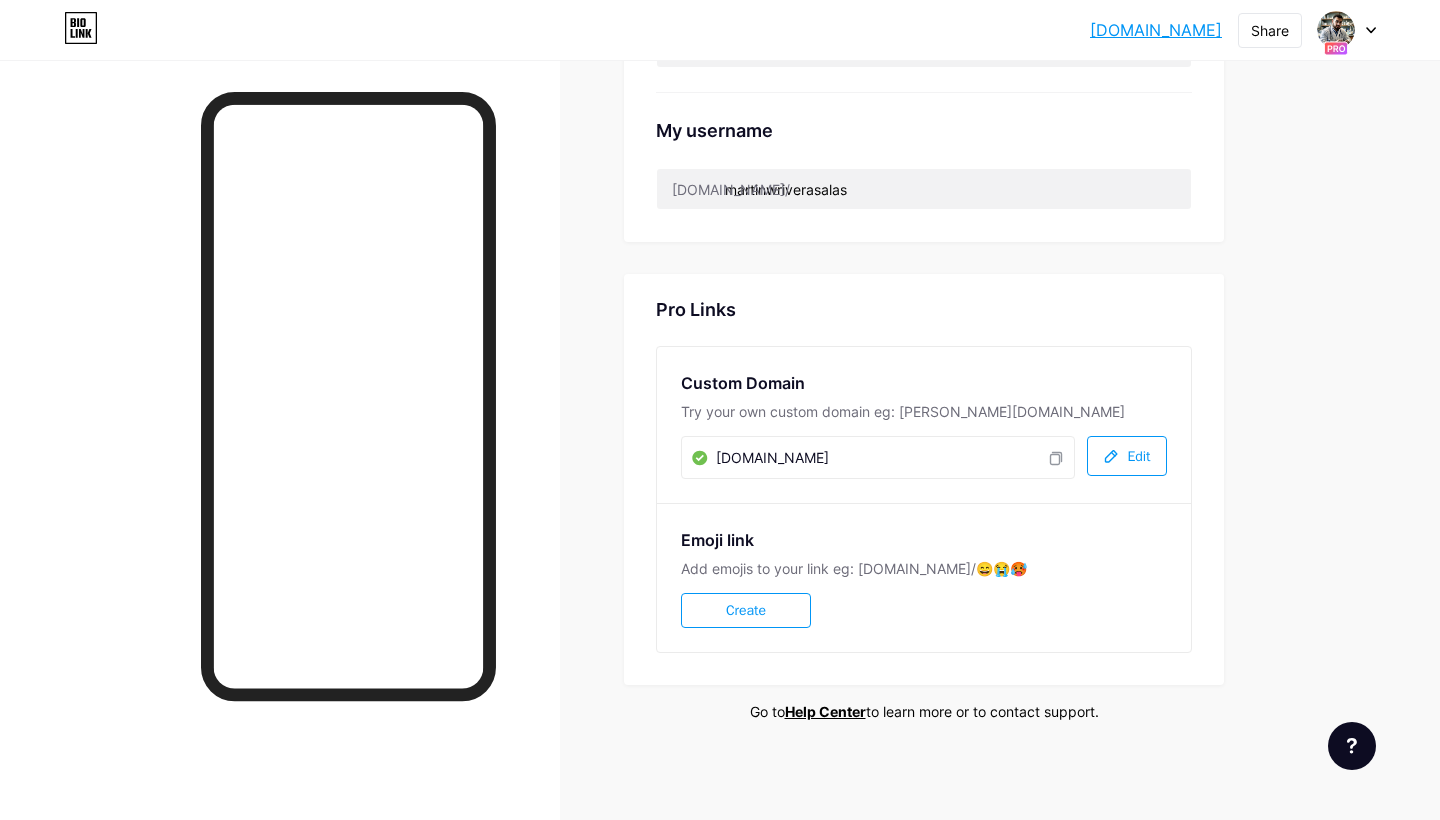 click on "Edit" at bounding box center (1138, 456) 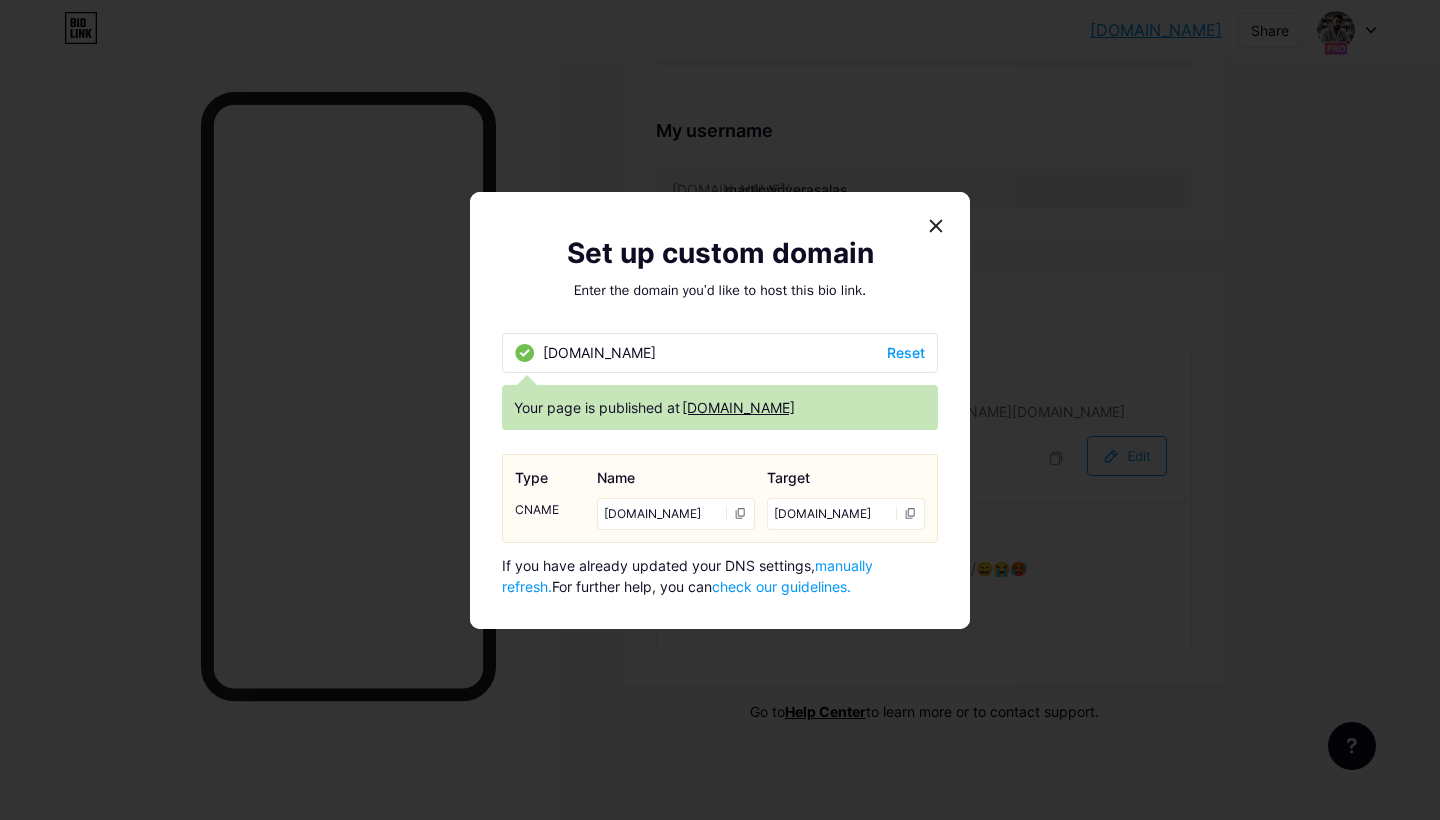 drag, startPoint x: 864, startPoint y: 498, endPoint x: 769, endPoint y: 498, distance: 95 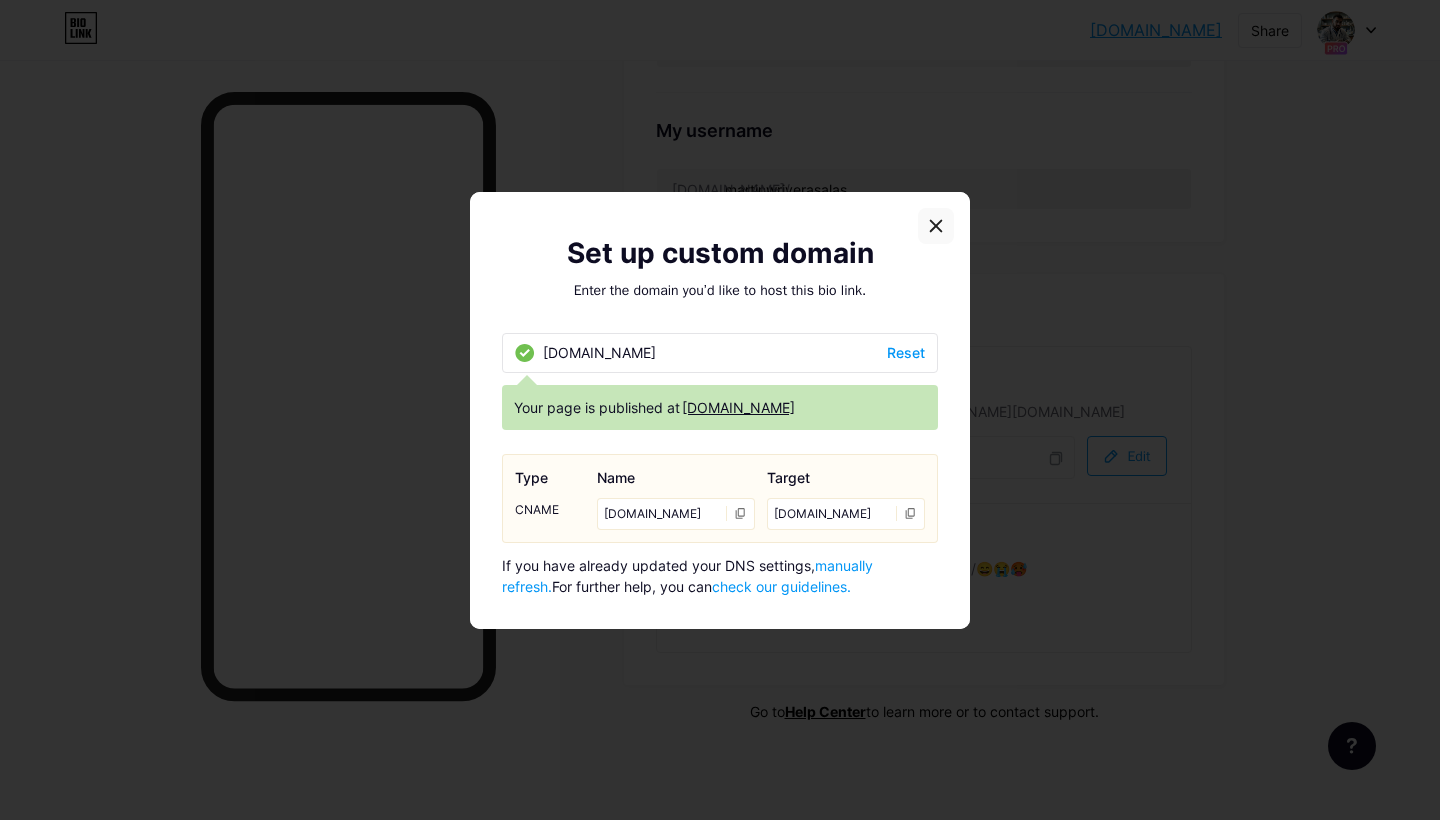 click 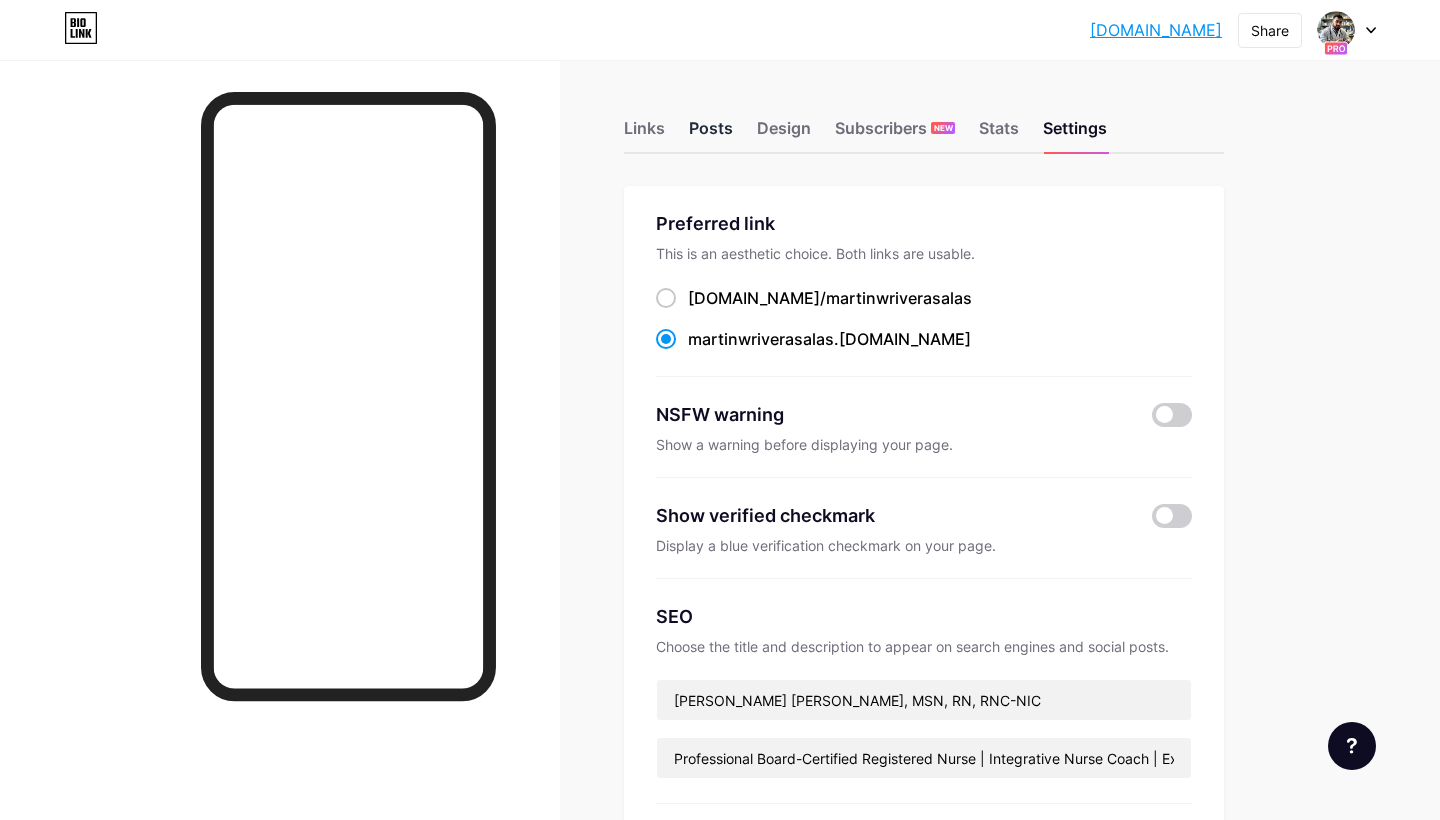 scroll, scrollTop: 0, scrollLeft: 0, axis: both 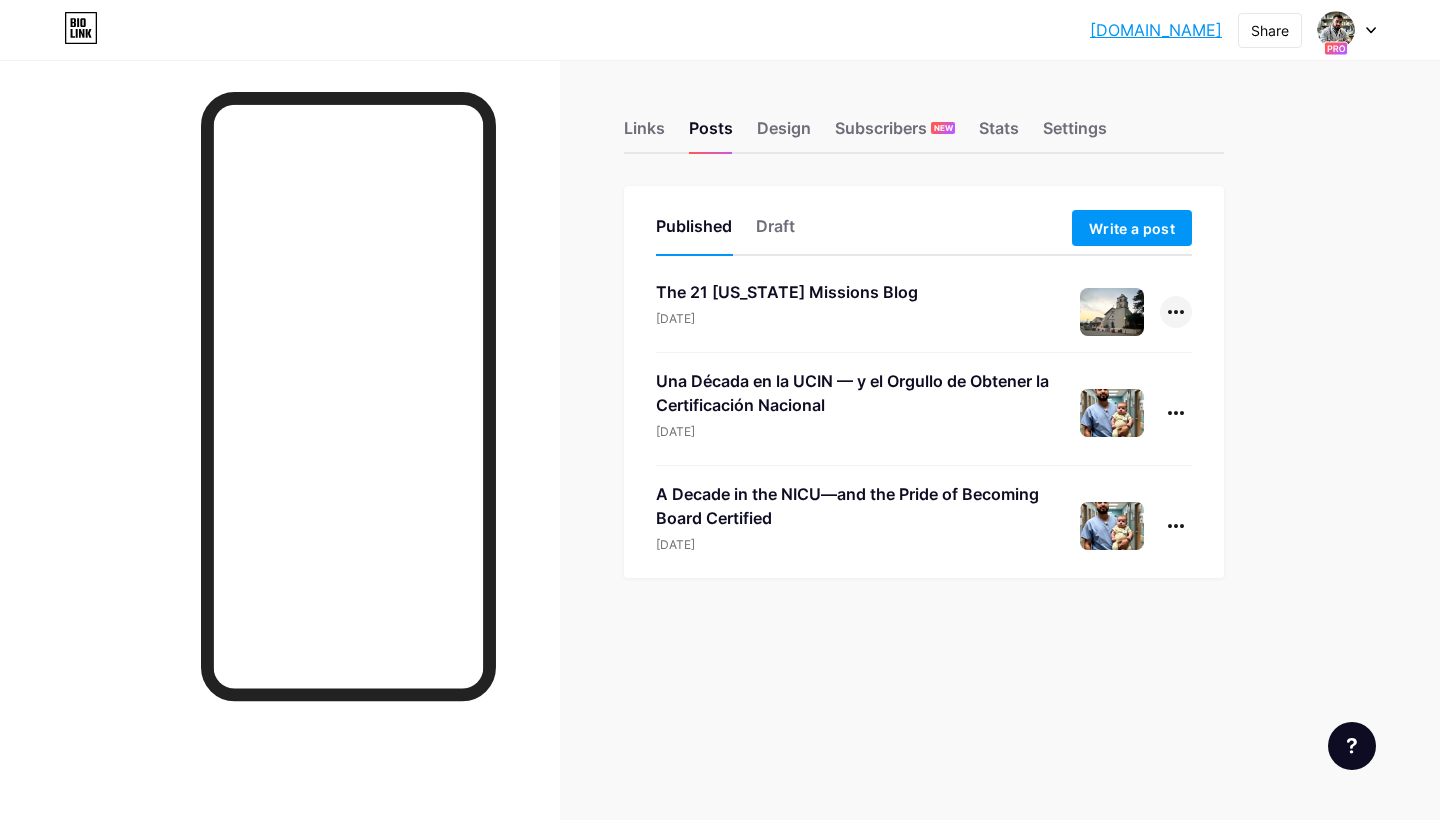 click at bounding box center (1176, 312) 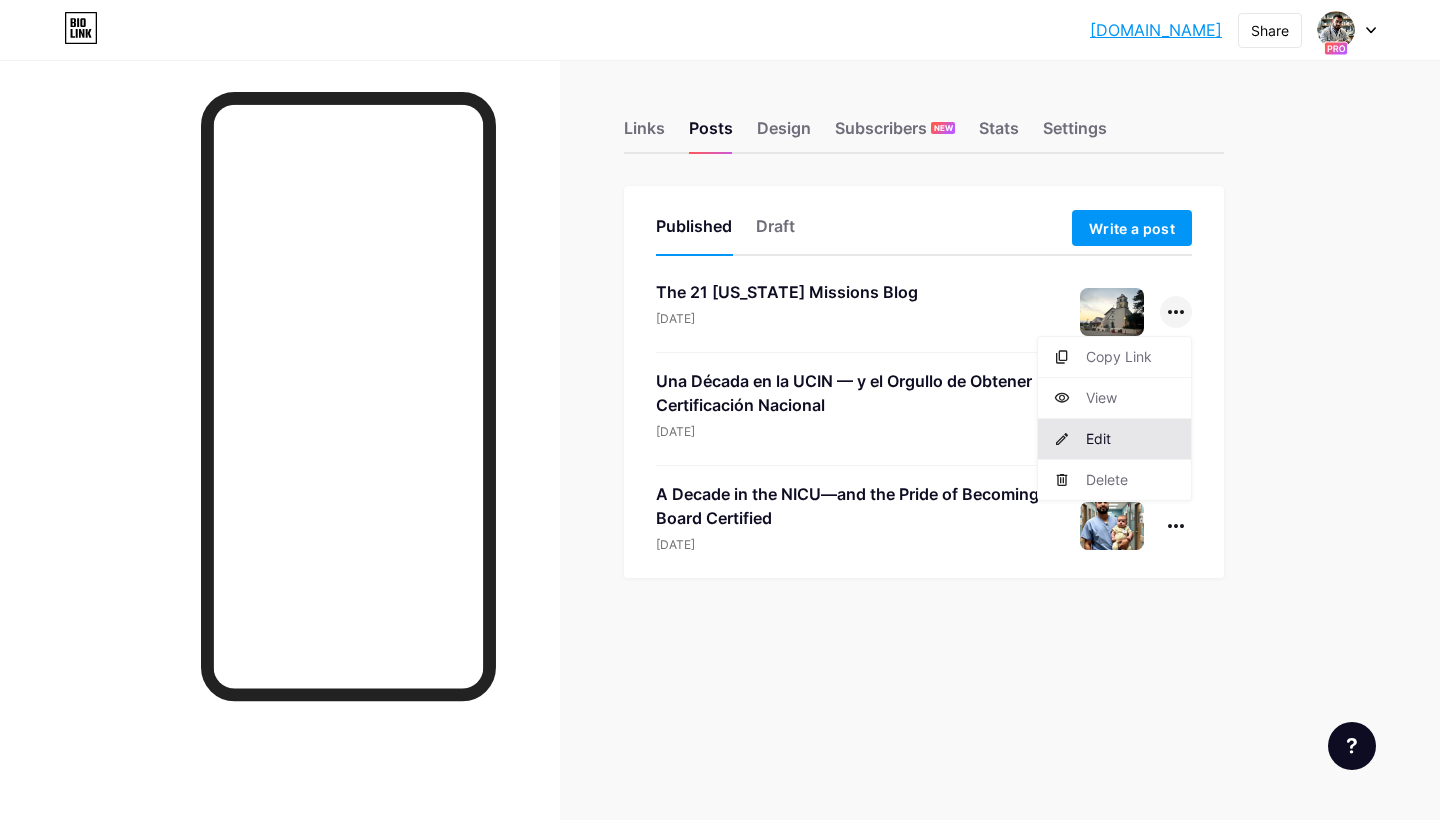 click on "Edit" at bounding box center (1114, 439) 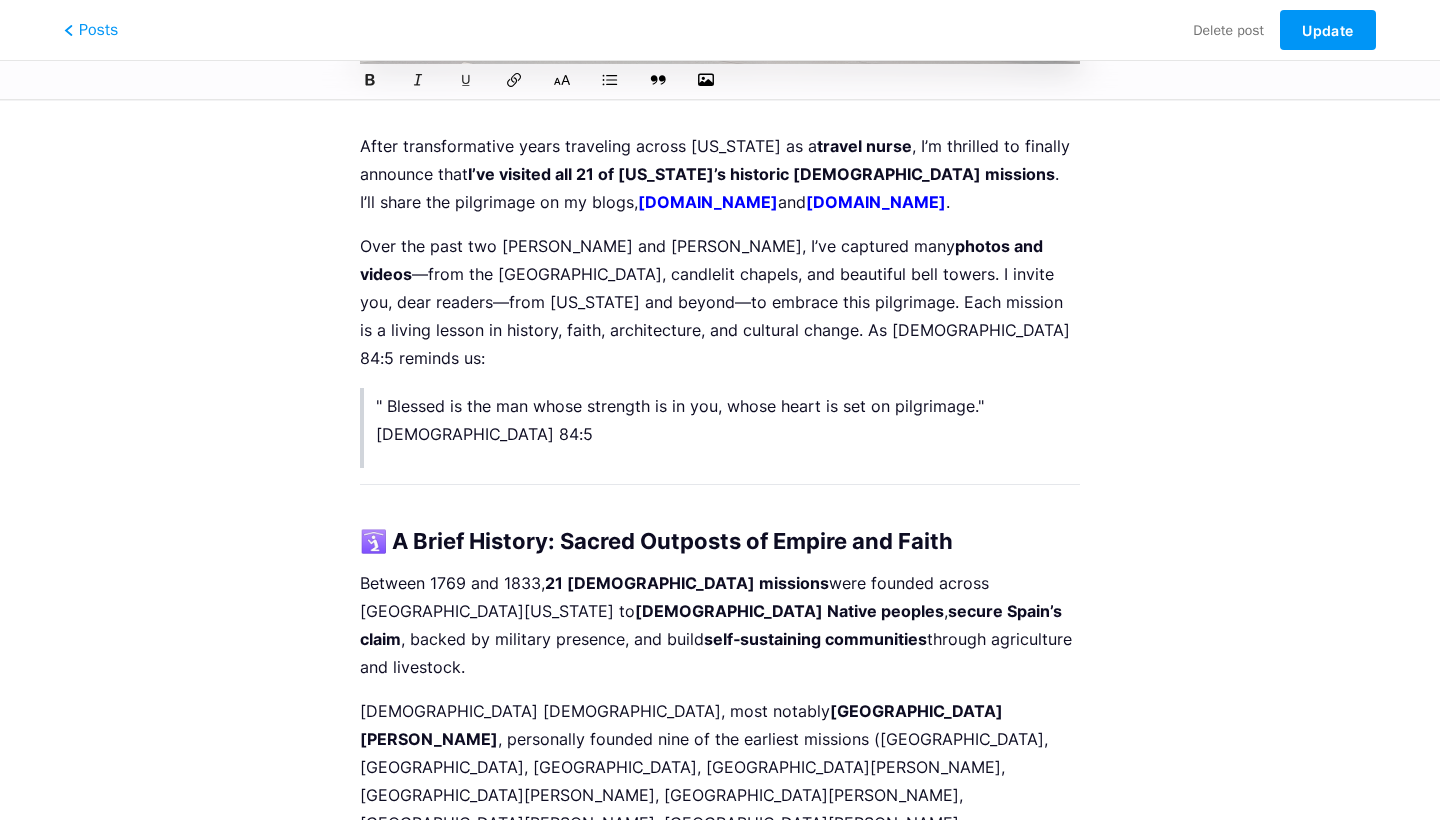 scroll, scrollTop: 785, scrollLeft: 0, axis: vertical 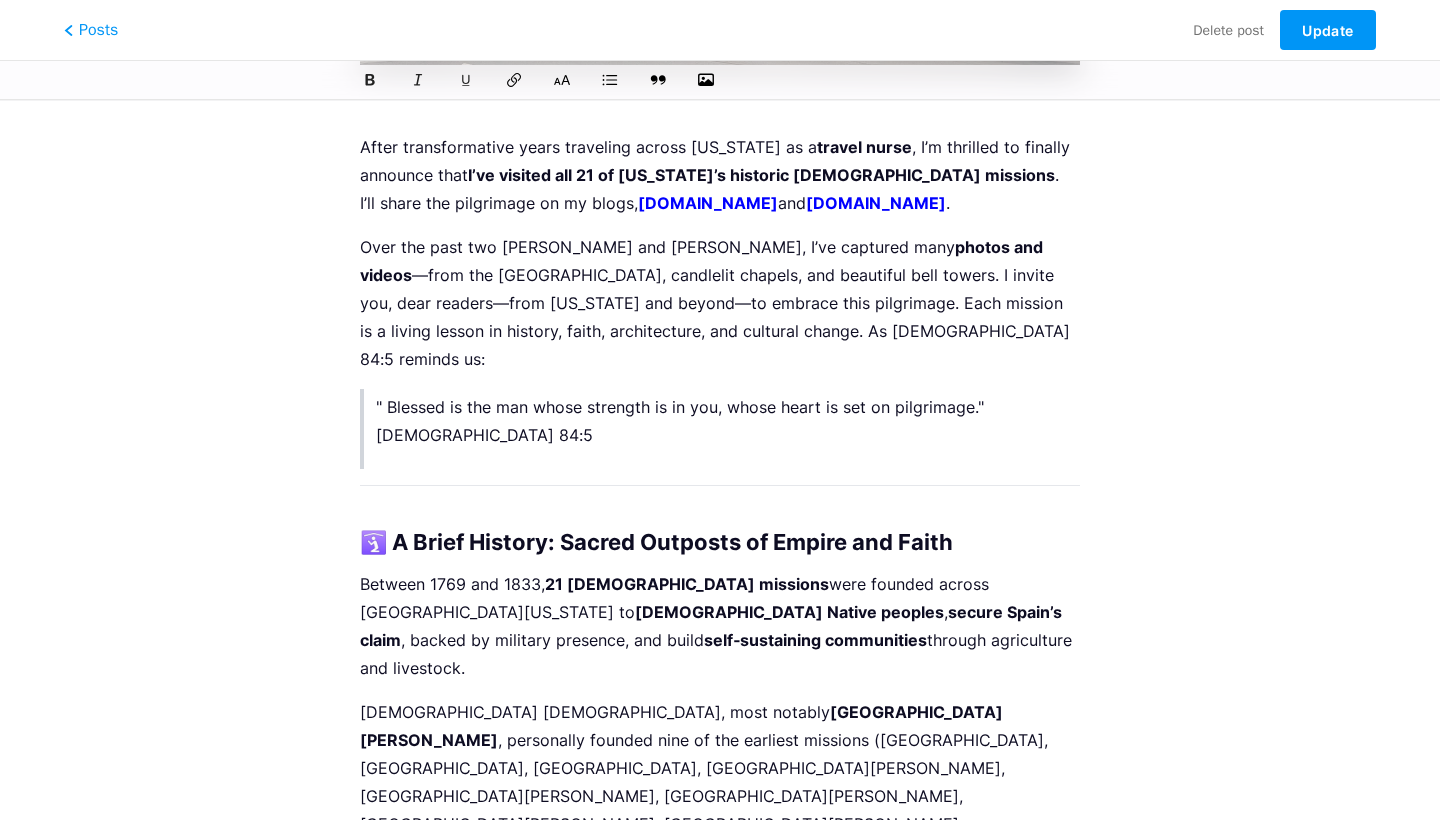 click on "www.calimissions.com" at bounding box center [708, 203] 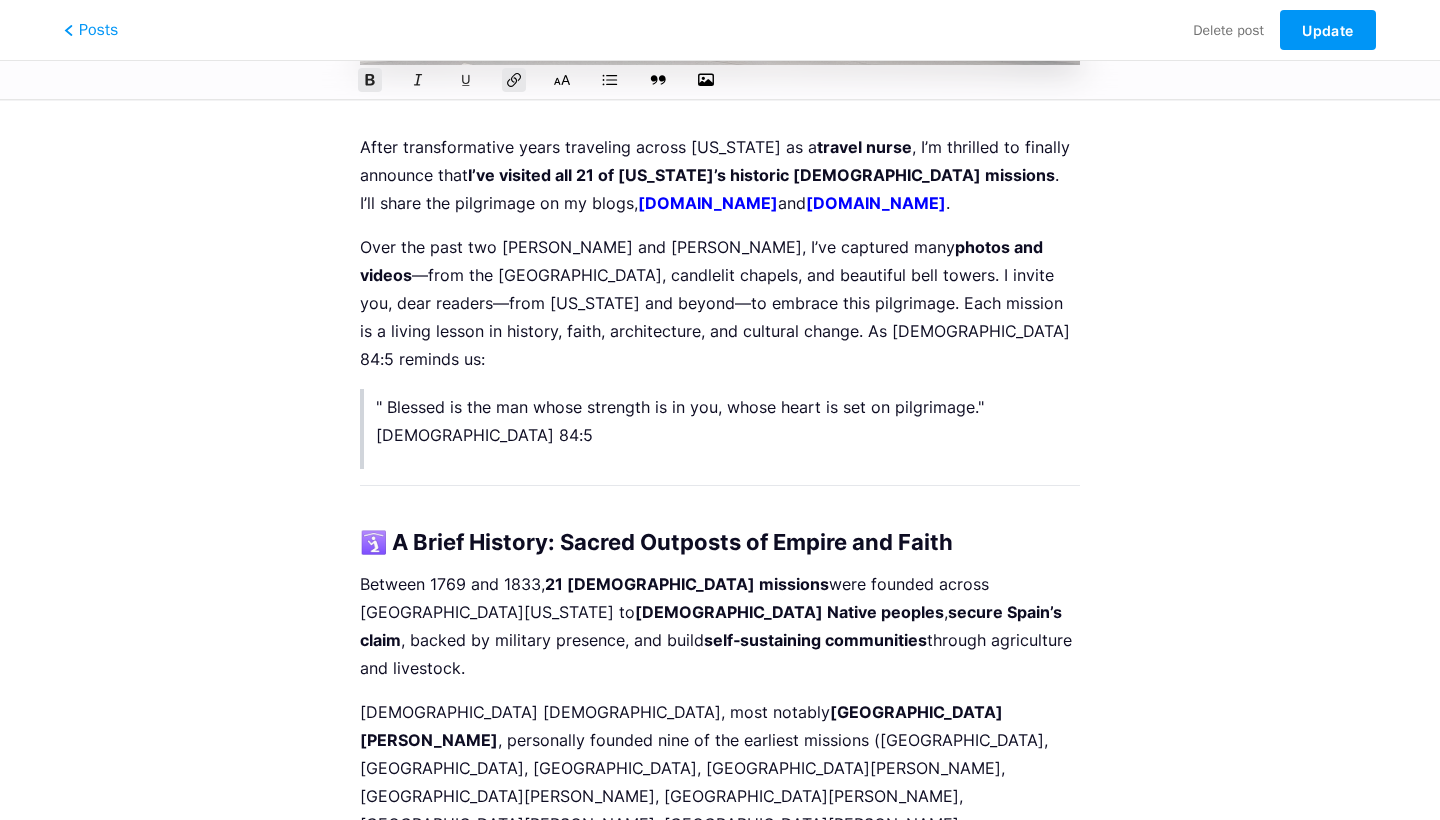 drag, startPoint x: 721, startPoint y: 206, endPoint x: 548, endPoint y: 201, distance: 173.07224 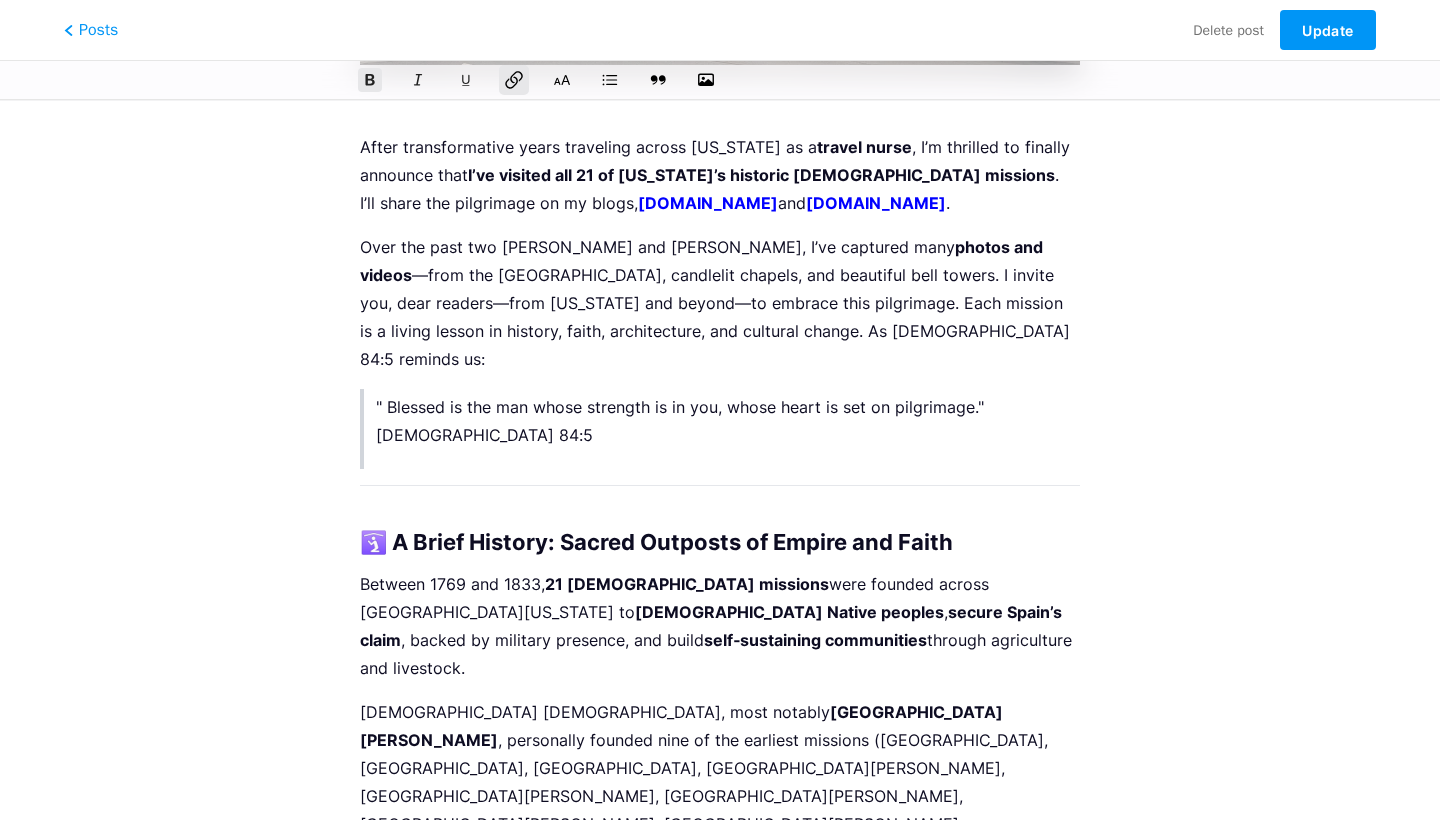 click 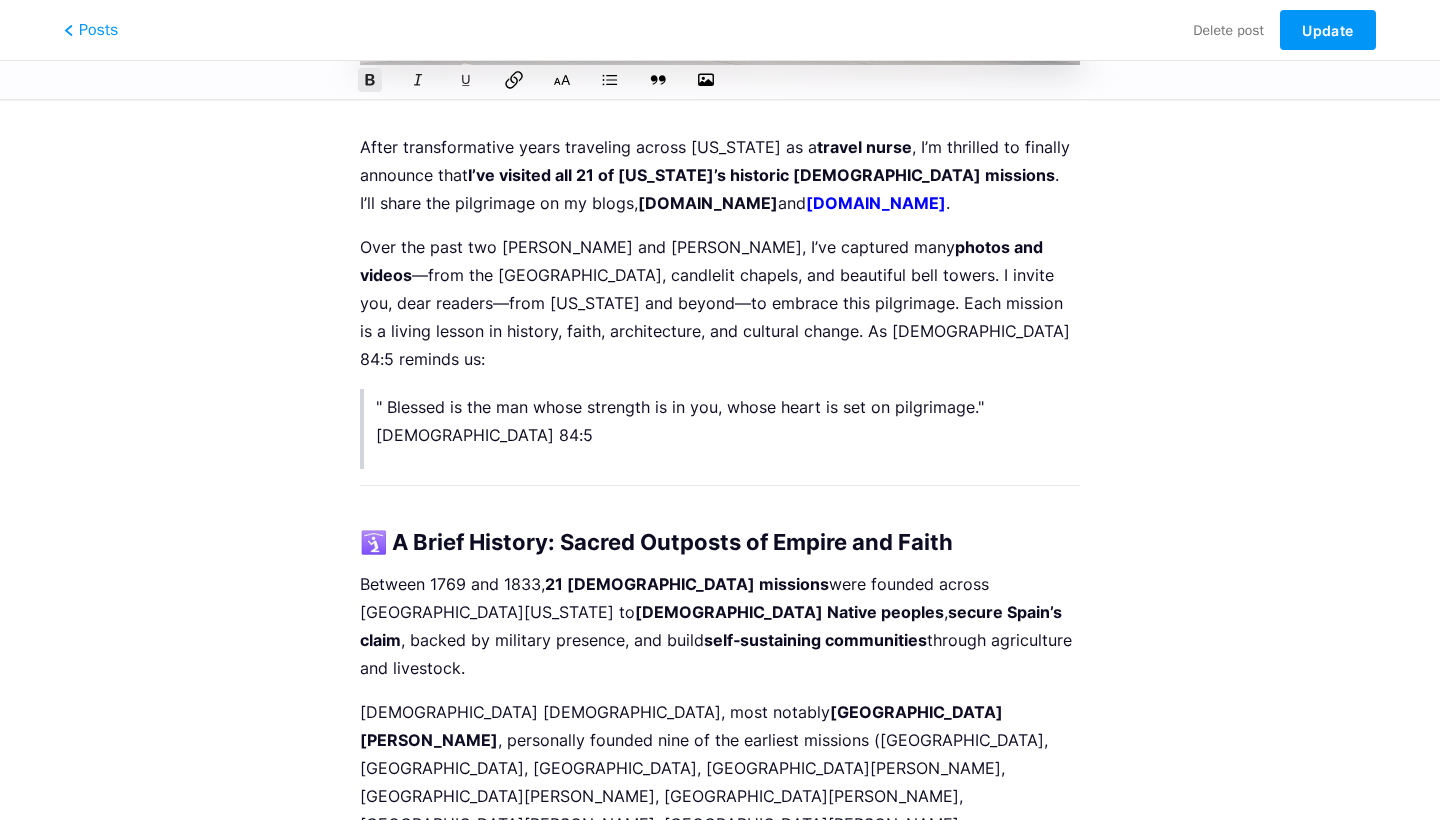 click 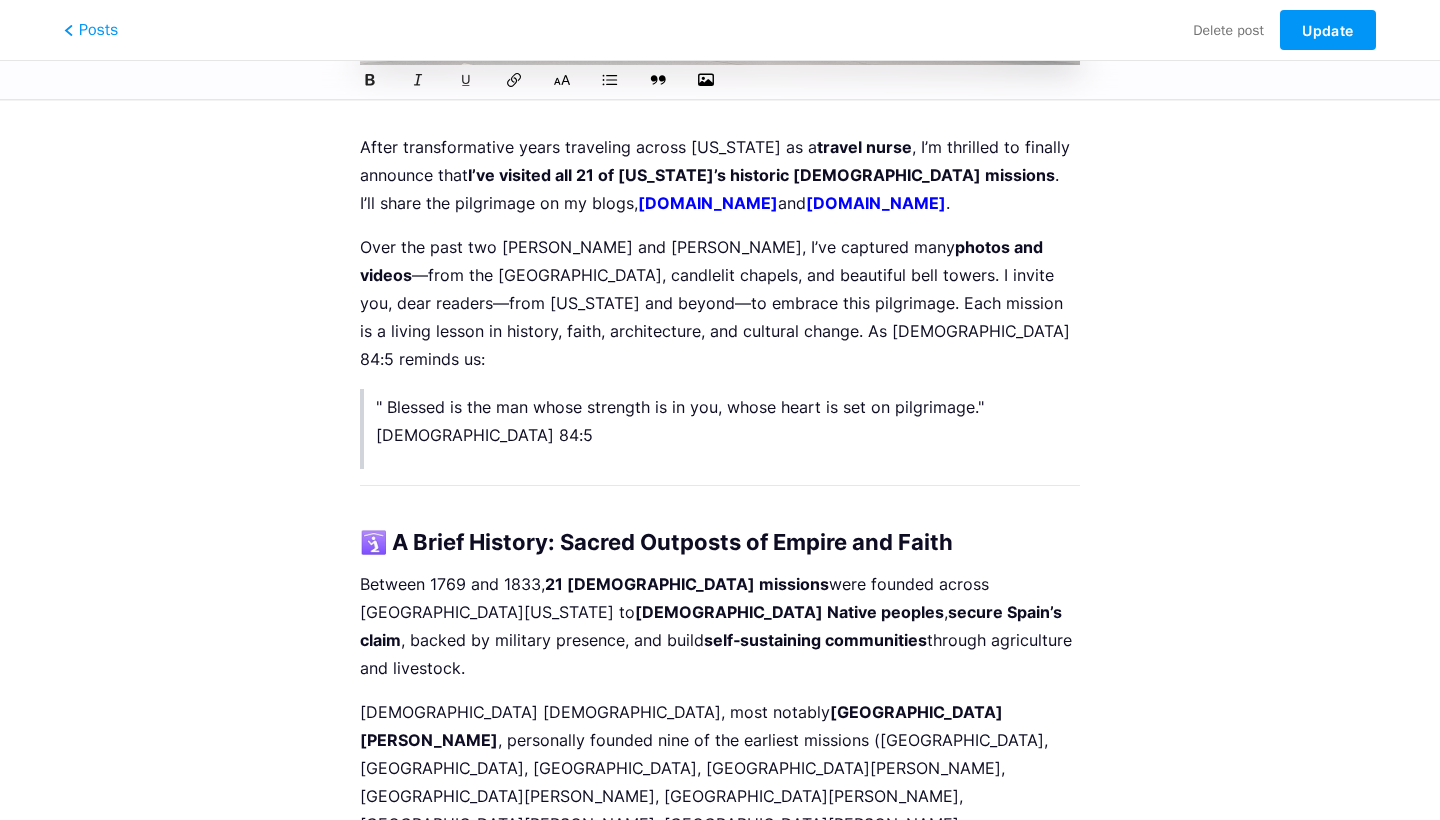 click on "Over the past two summers and winters, I’ve captured many  photos and videos —from the serene gardens, candlelit chapels, and beautiful bell towers. I invite you, dear readers—from California and beyond—to embrace this pilgrimage. Each mission is a living lesson in history, faith, architecture, and cultural change. As Psalm 84:5 reminds us:" at bounding box center [720, 303] 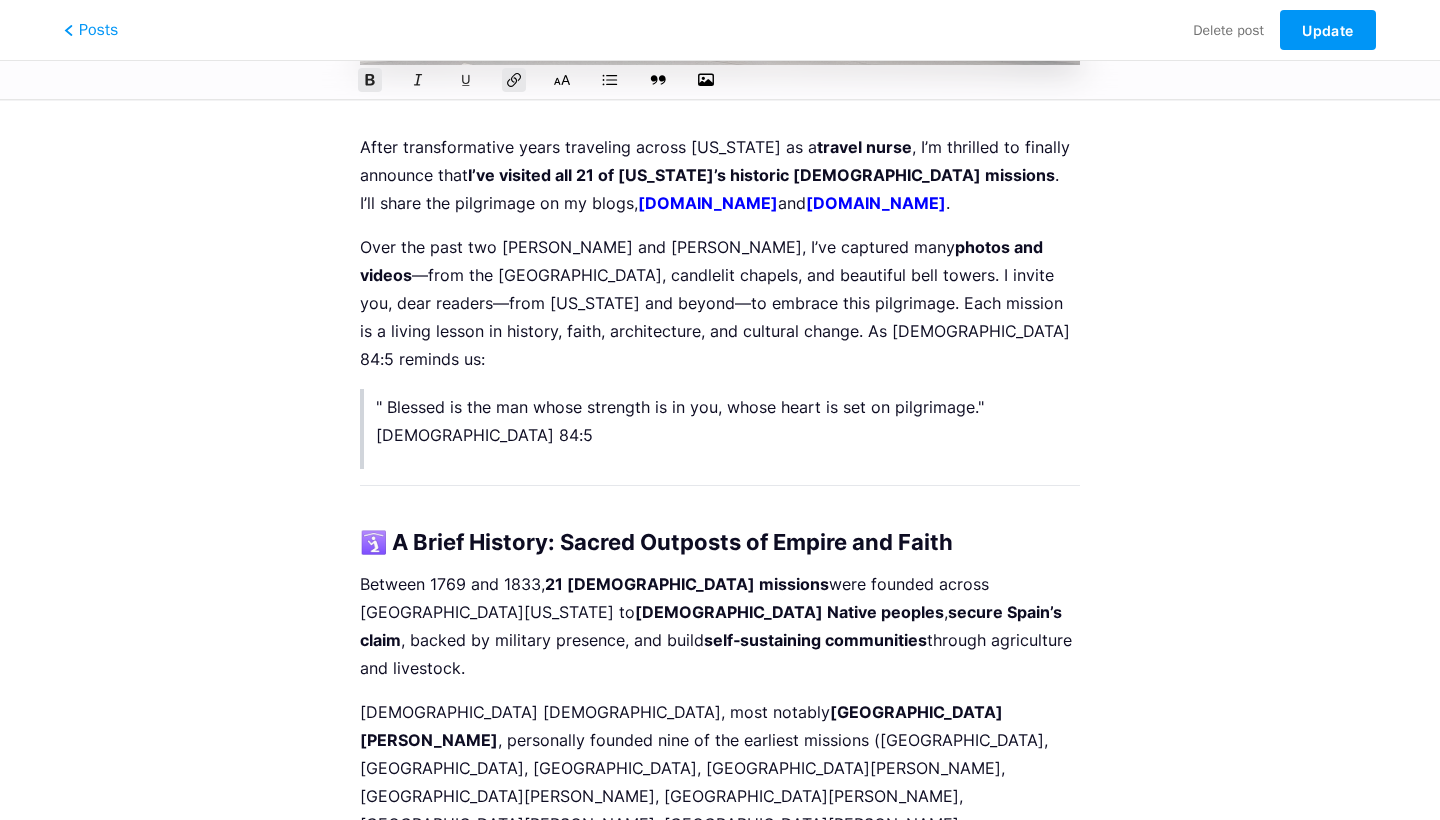 drag, startPoint x: 995, startPoint y: 202, endPoint x: 765, endPoint y: 205, distance: 230.01956 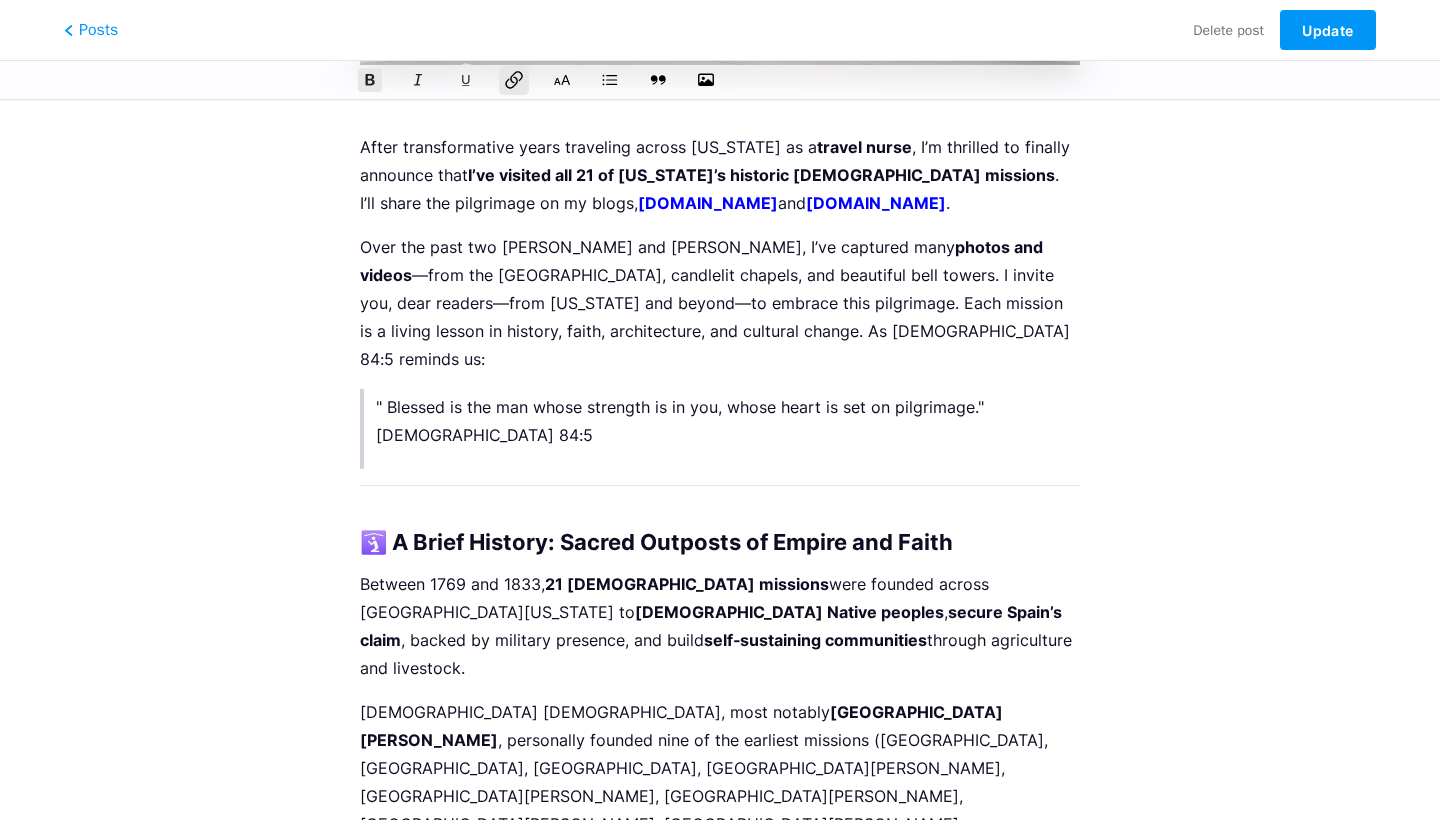 click 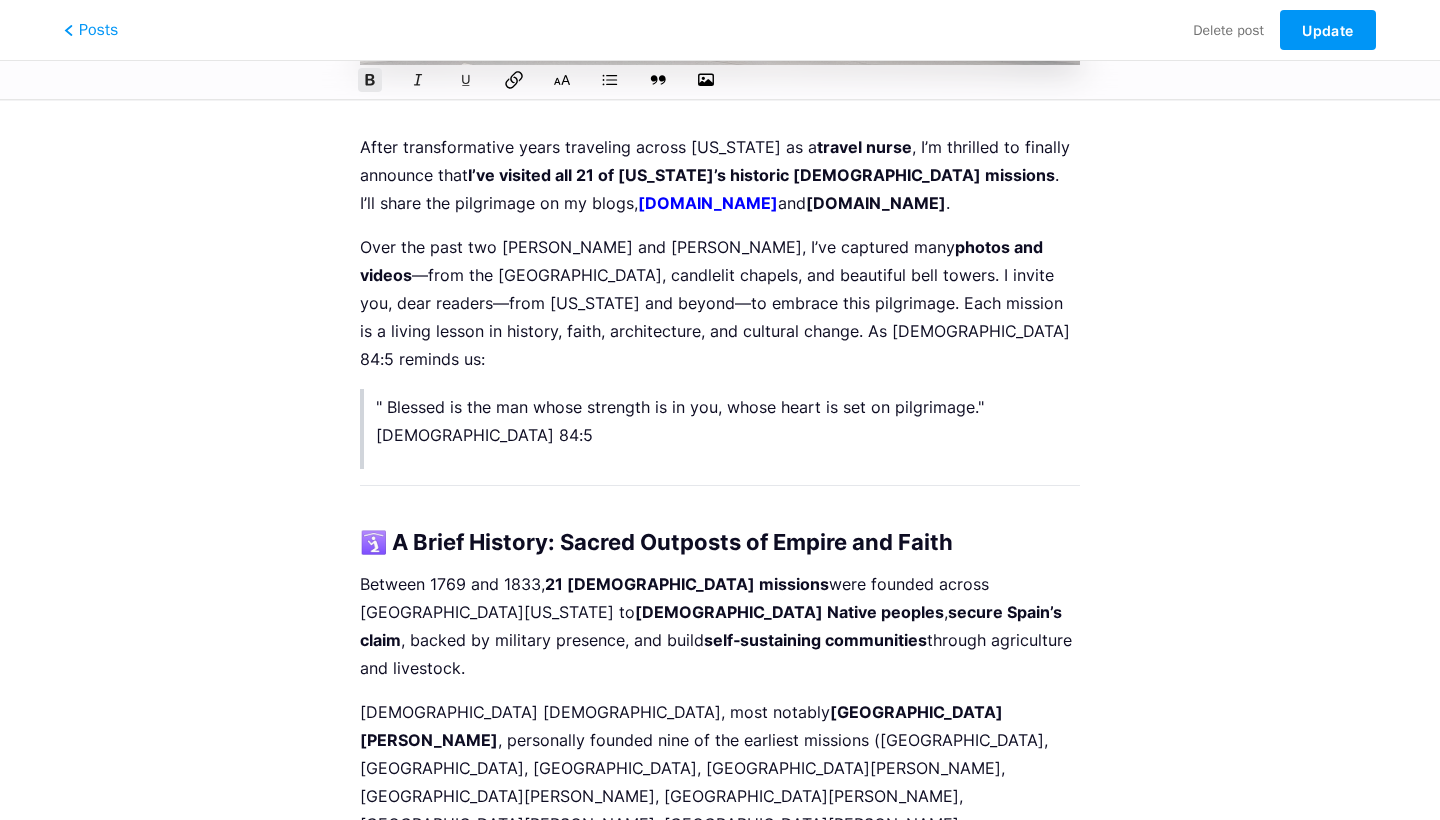 click 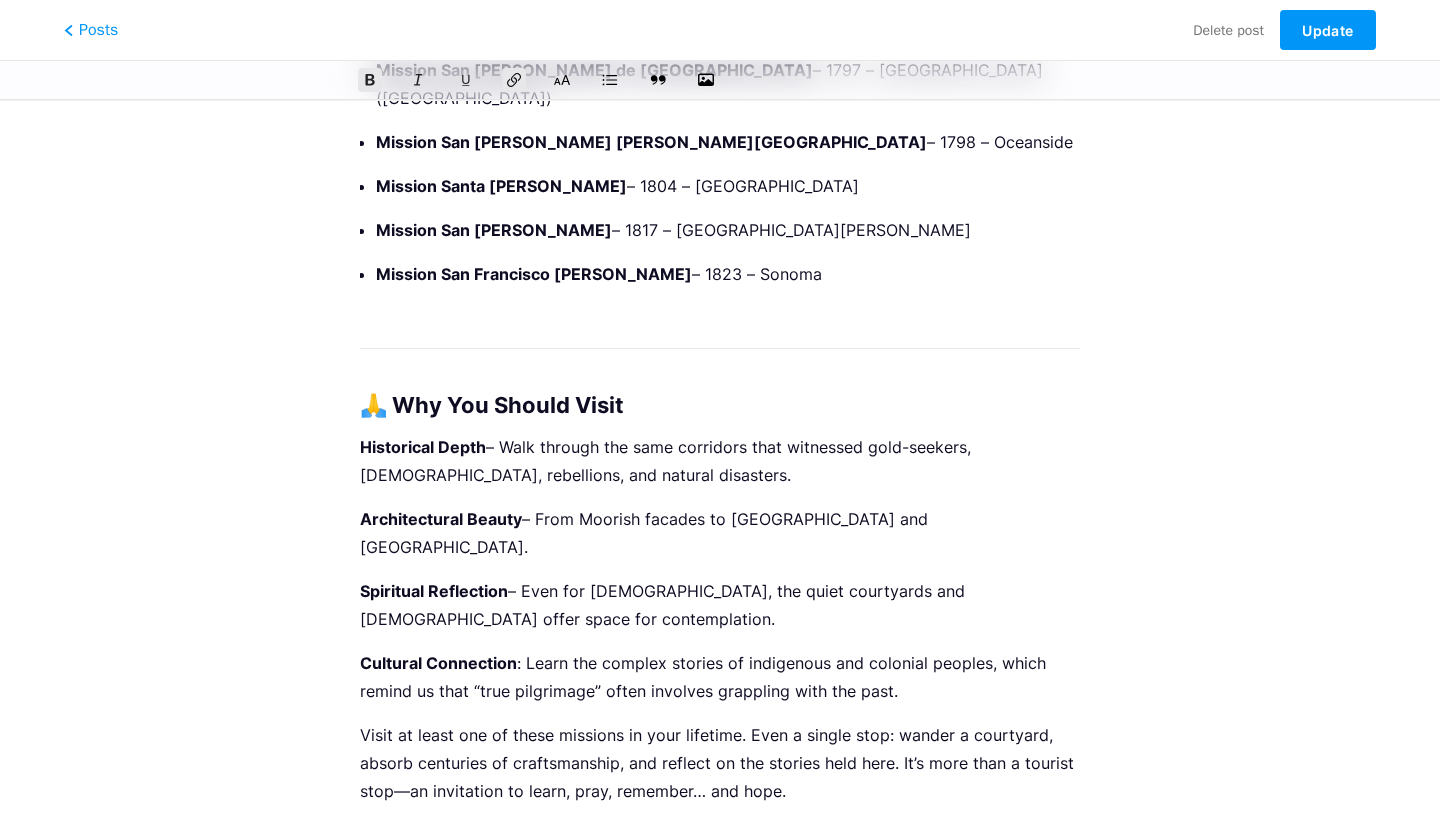 scroll, scrollTop: 2811, scrollLeft: 0, axis: vertical 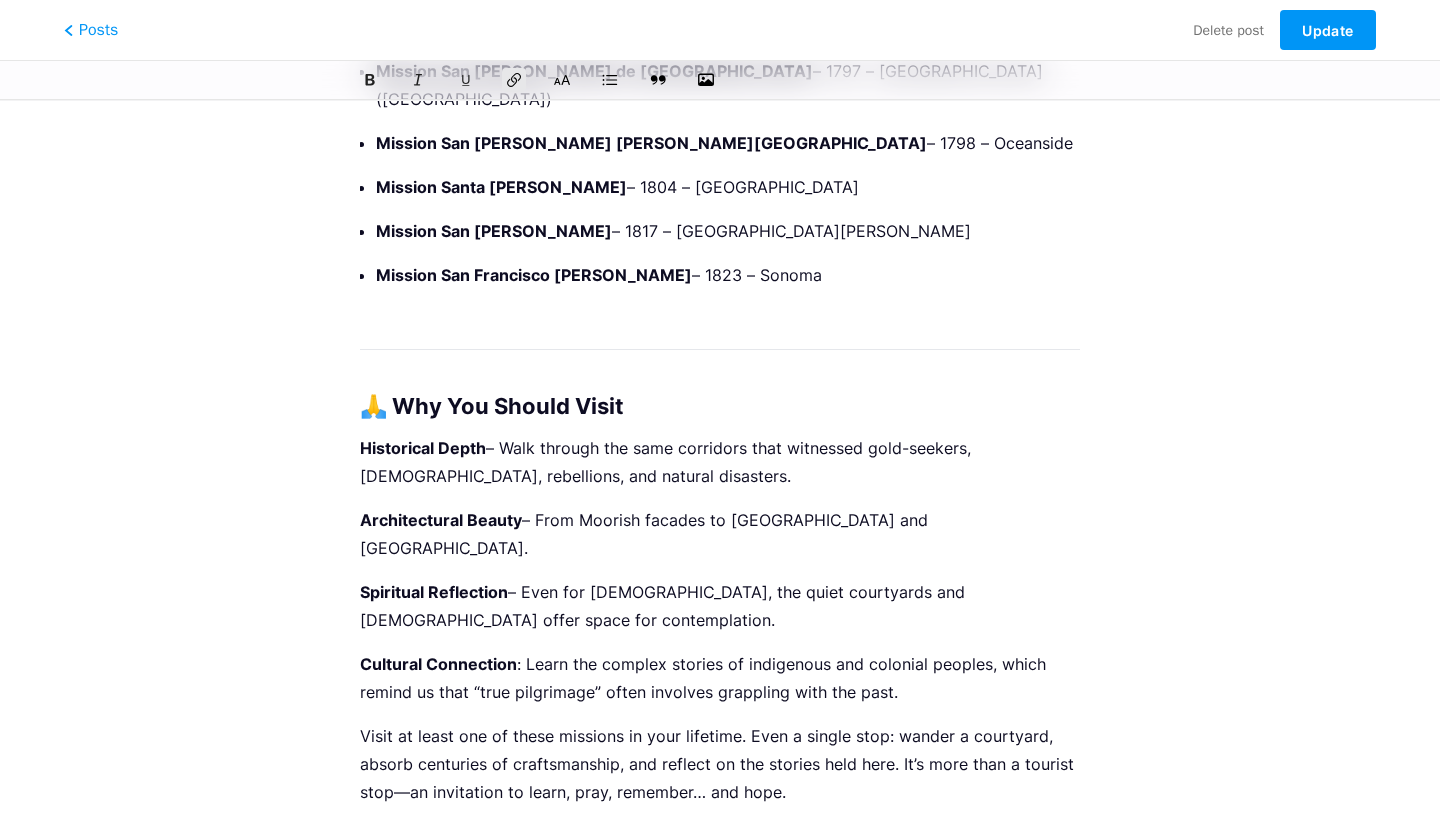 drag, startPoint x: 812, startPoint y: 700, endPoint x: 644, endPoint y: 696, distance: 168.0476 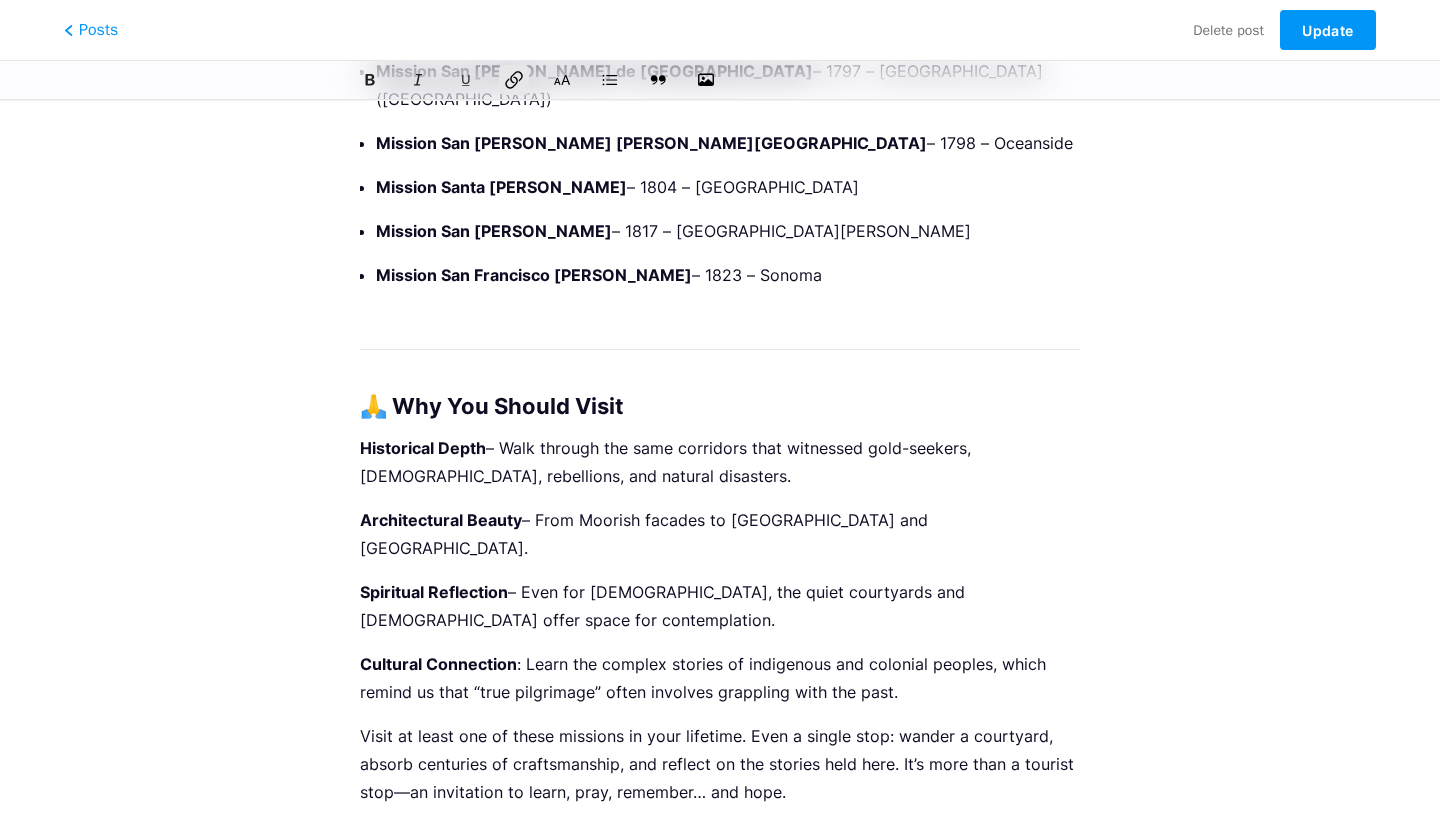 click 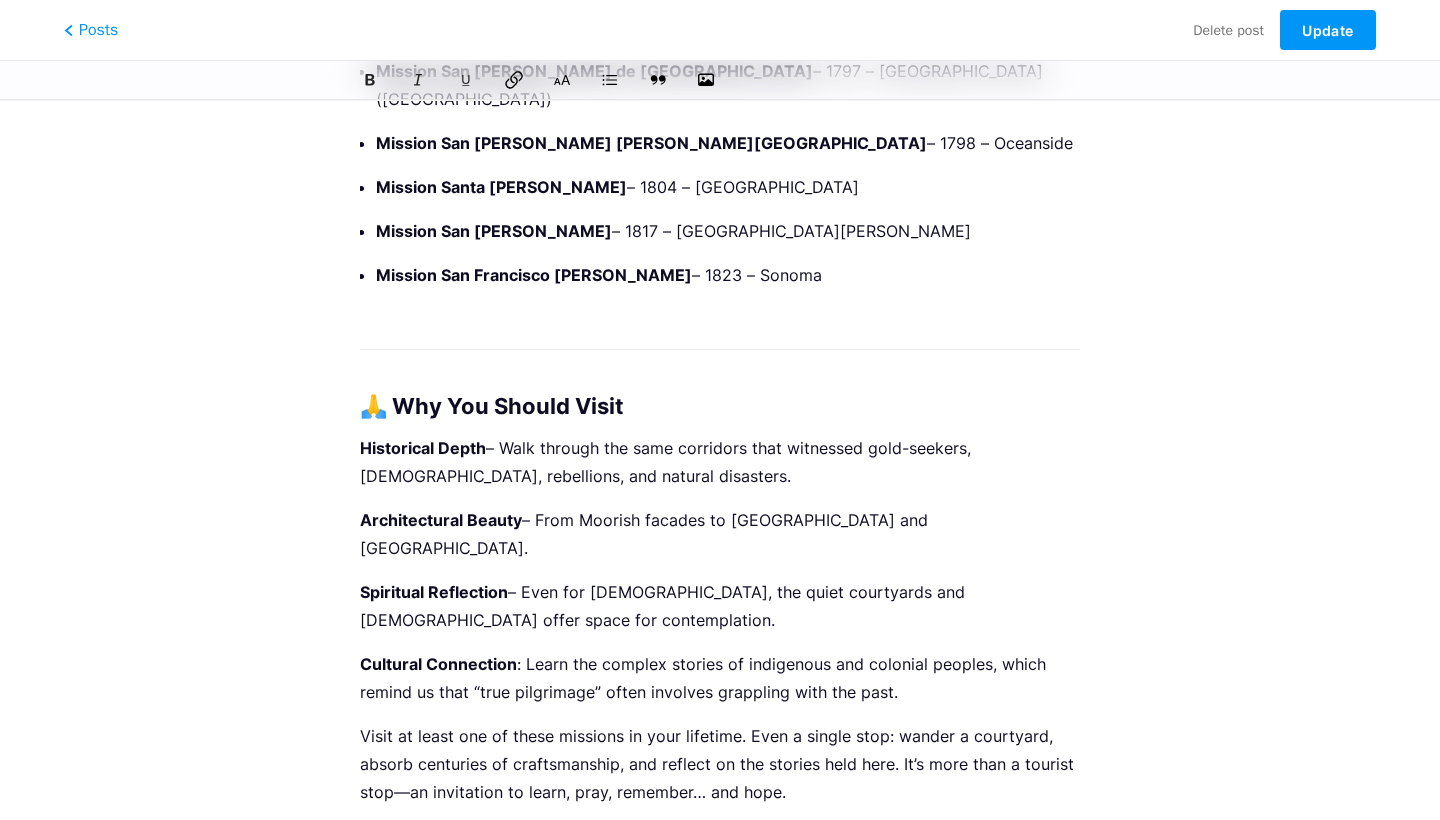 click 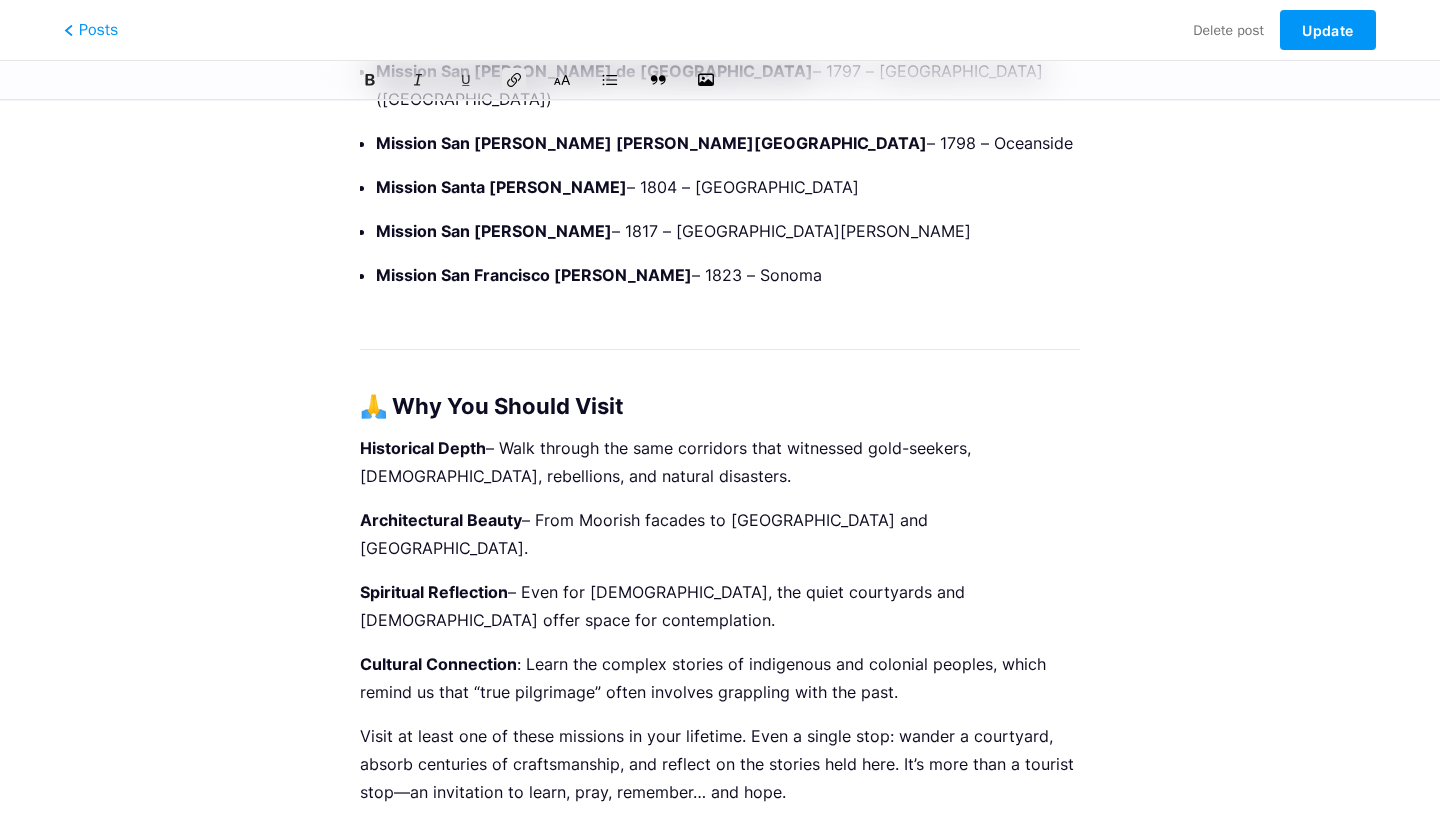 click on "After transformative years traveling across California as a  travel nurse , I’m thrilled to finally announce that  I’ve visited all 21 of California’s historic catholic missions . I’ll share the pilgrimage on my blogs,  www.calimissions.com  and  www.martinwriverasalas.com . Over the past two summers and winters, I’ve captured many  photos and videos —from the serene gardens, candlelit chapels, and beautiful bell towers. I invite you, dear readers—from California and beyond—to embrace this pilgrimage. Each mission is a living lesson in history, faith, architecture, and cultural change. As Psalm 84:5 reminds us: " Blessed is the man whose strength is in you, whose heart is set on pilgrimage." Psalm 84:5 🛐 A Brief History: Sacred Outposts of Empire and Faith Between 1769 and 1833,  21 Franciscan missions  were founded across Alta California to  evangelize Native peoples ,  secure Spain’s claim , backed by military presence, and build  self‑sustaining communities Saint Junípero Serra ," at bounding box center (720, -741) 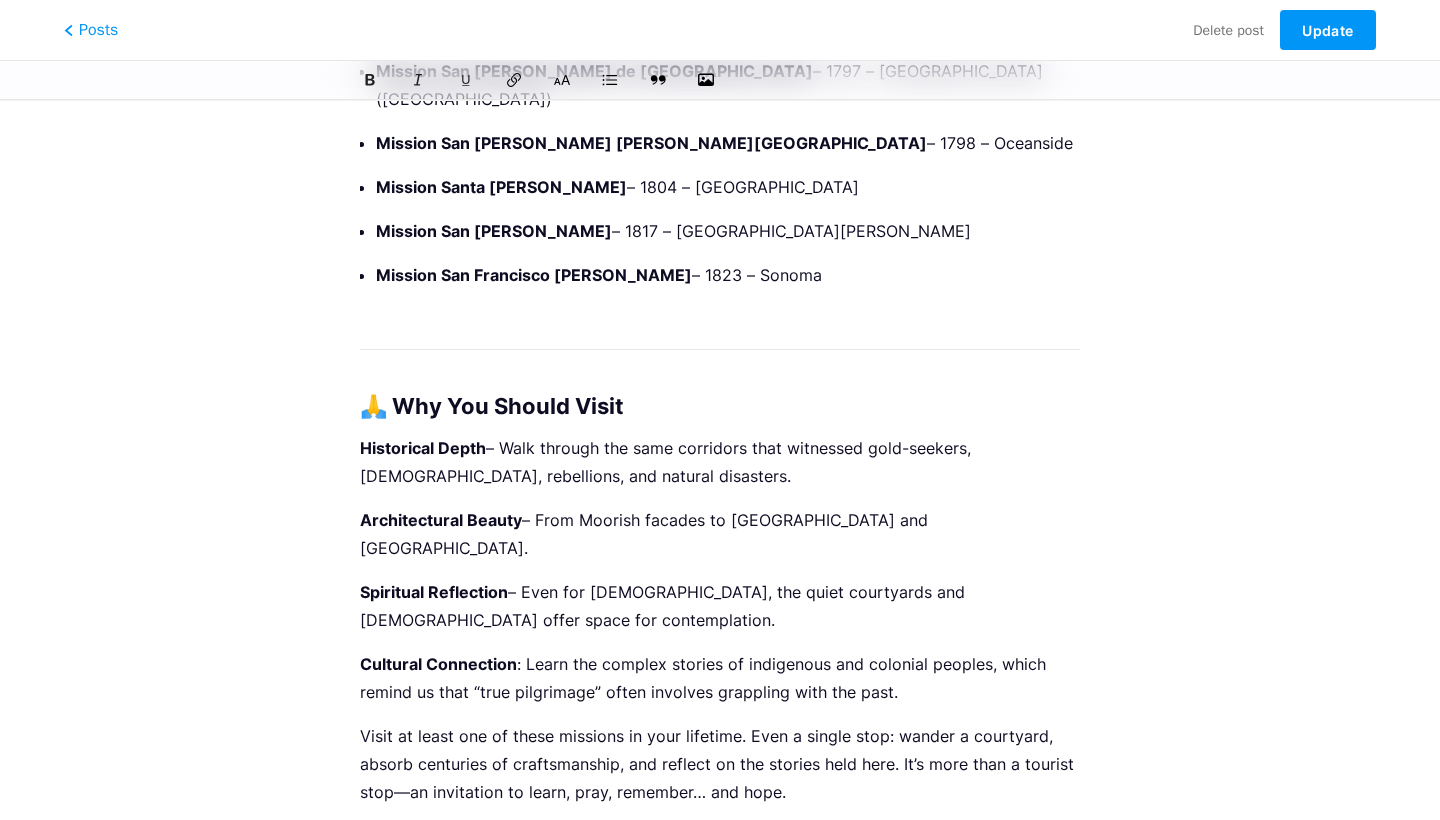 drag, startPoint x: 701, startPoint y: 727, endPoint x: 491, endPoint y: 727, distance: 210 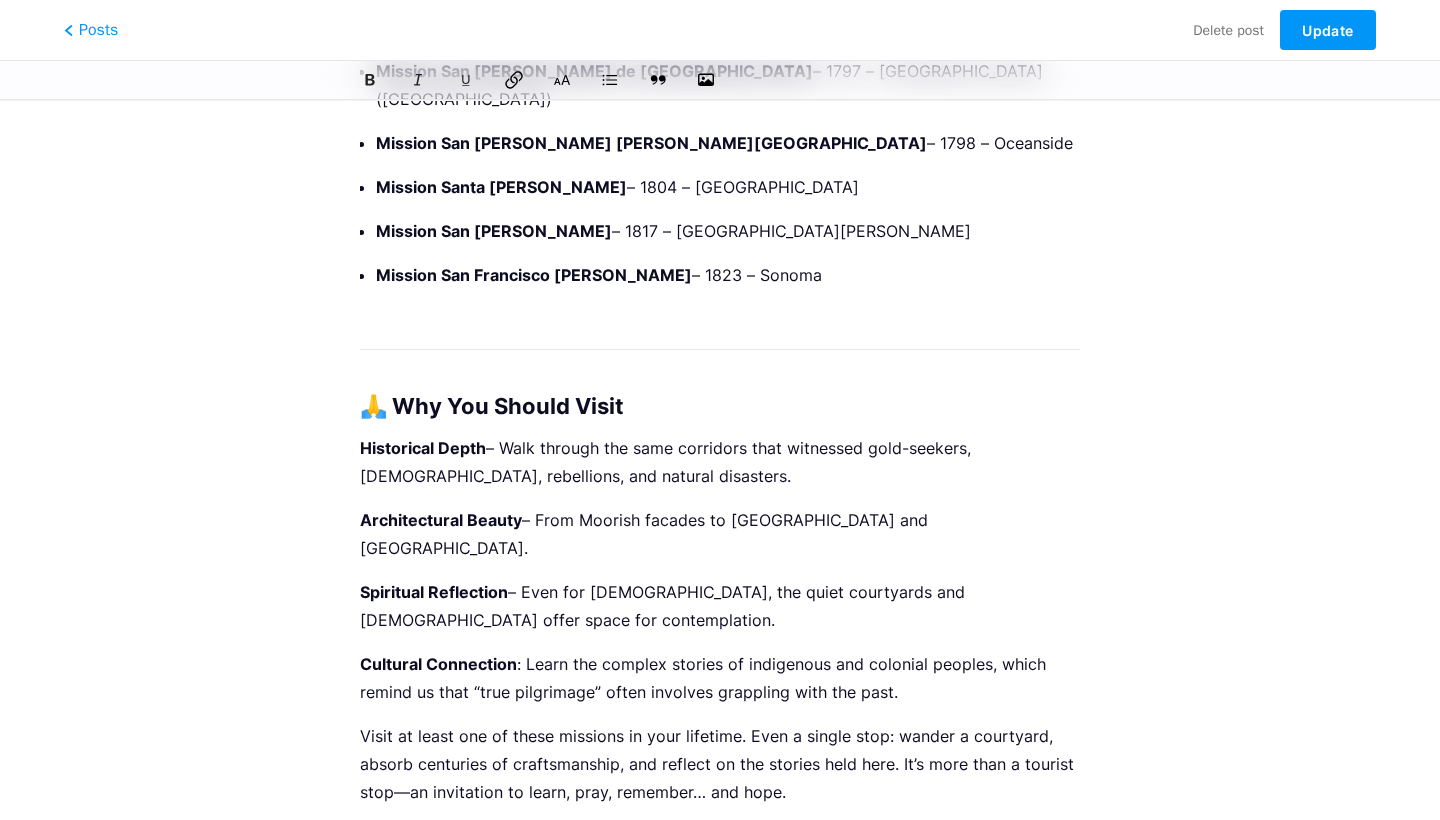 click 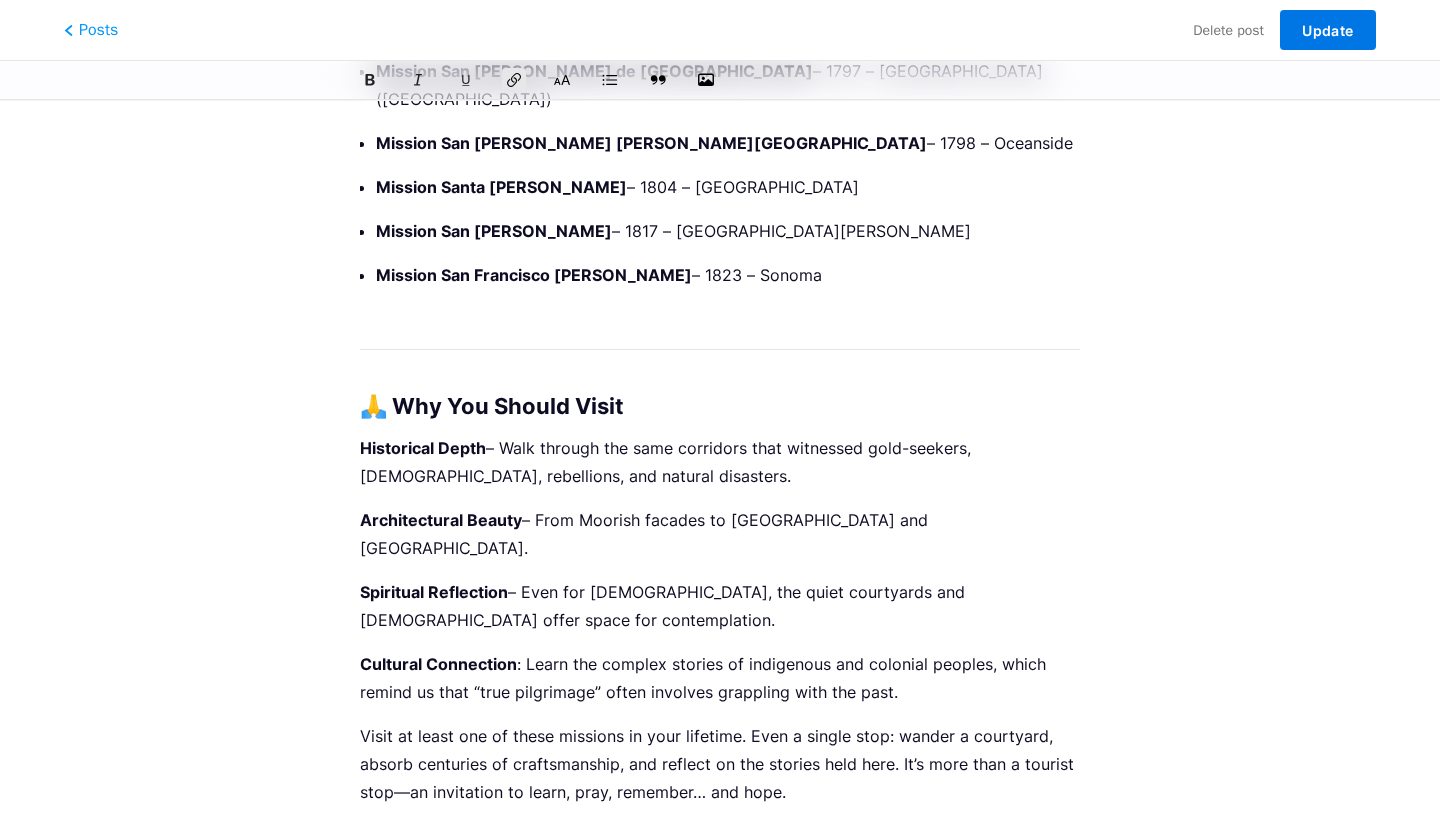 click on "Update" at bounding box center [1327, 30] 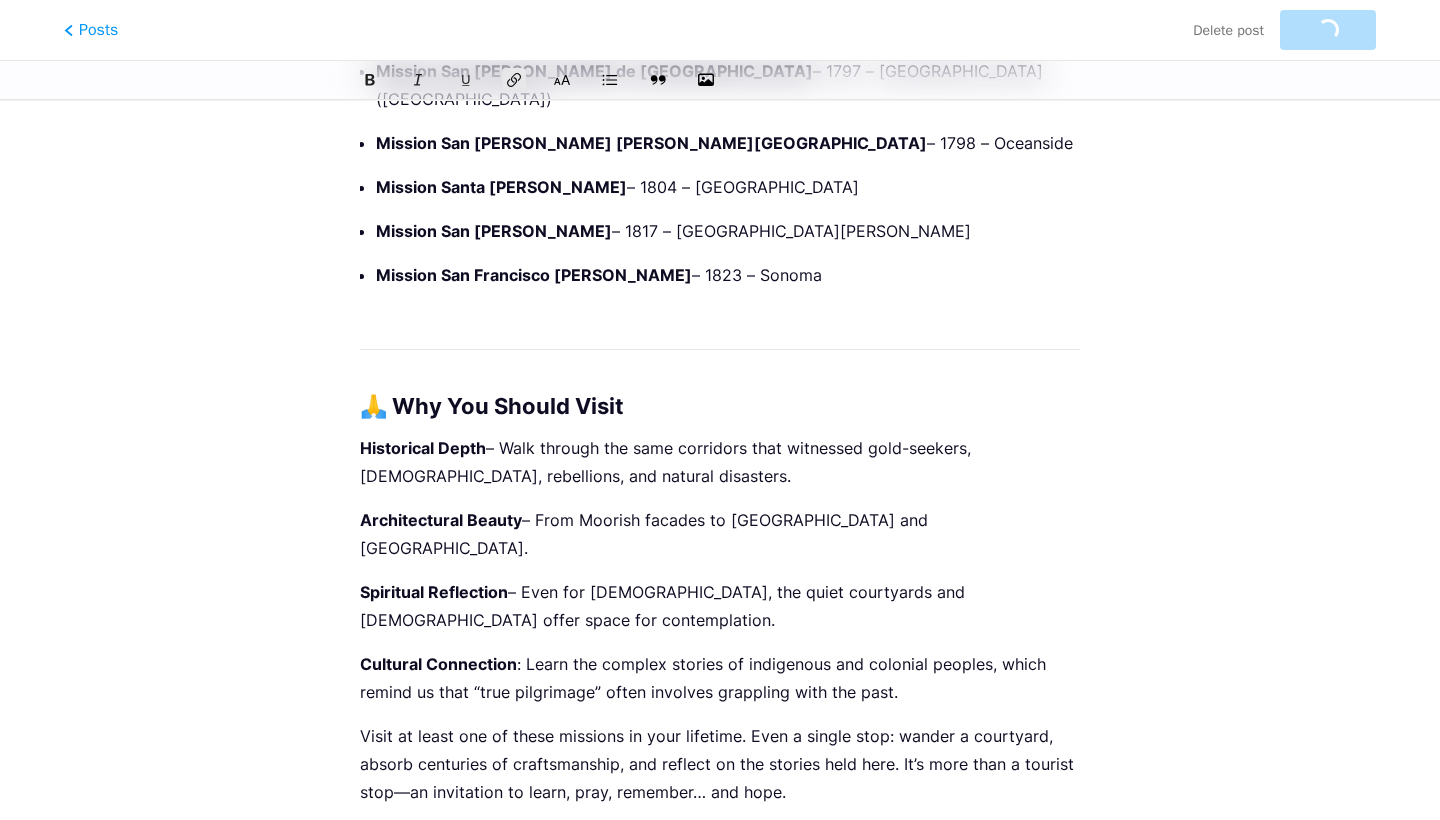 scroll, scrollTop: 0, scrollLeft: 0, axis: both 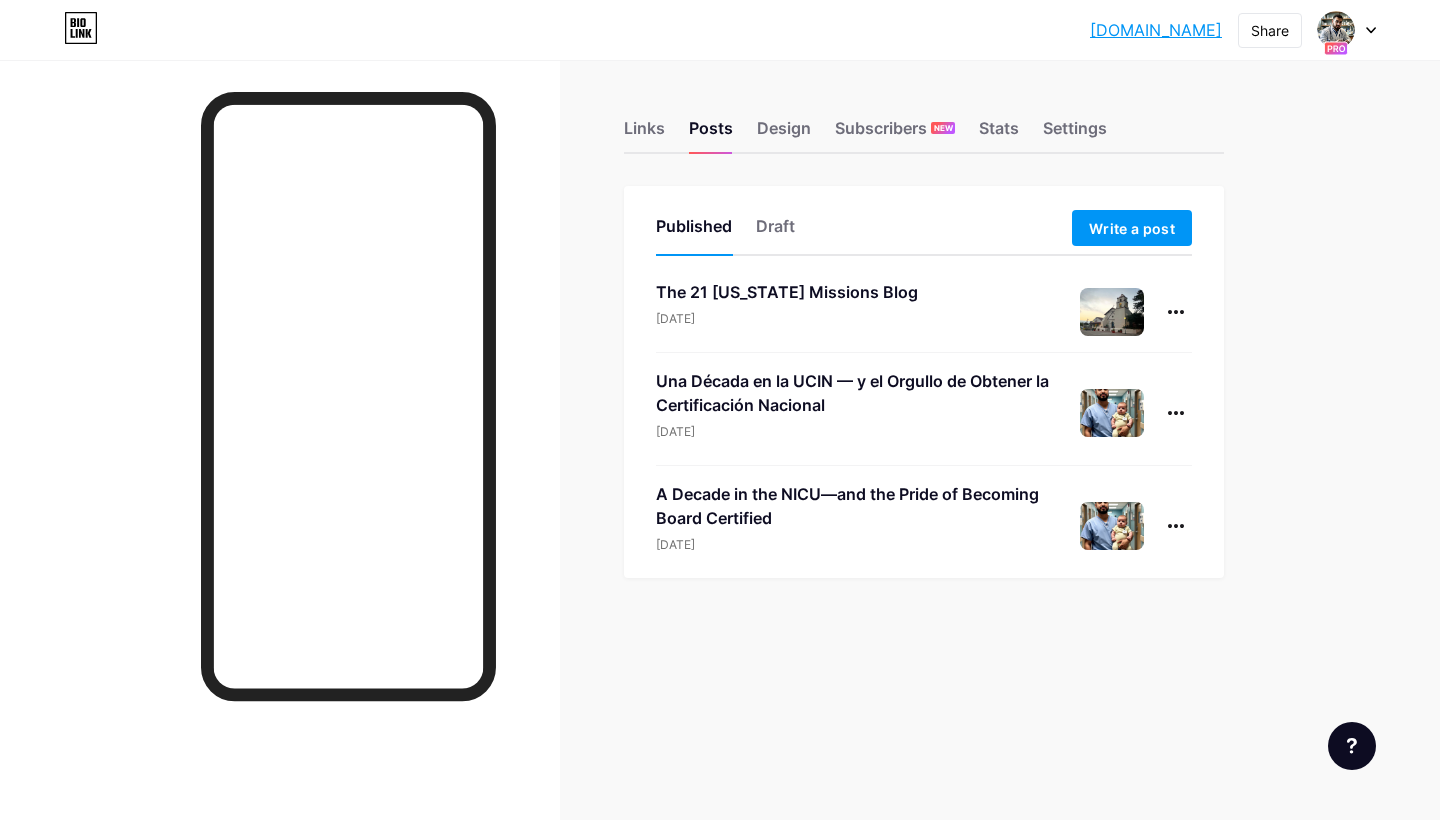 click on "The 21 California Missions Blog   Jun 23, 2025" at bounding box center (924, 316) 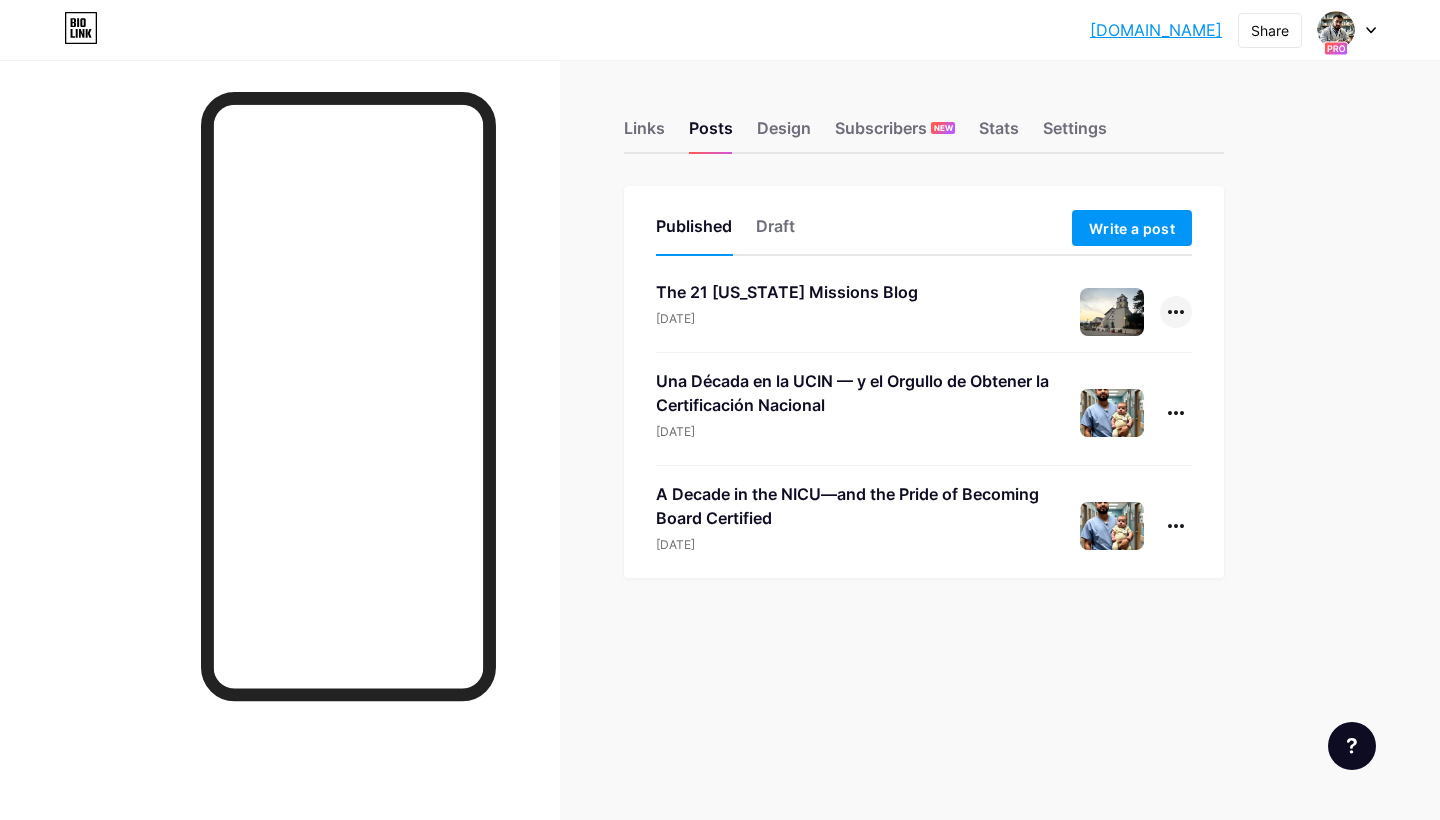 click at bounding box center [1176, 312] 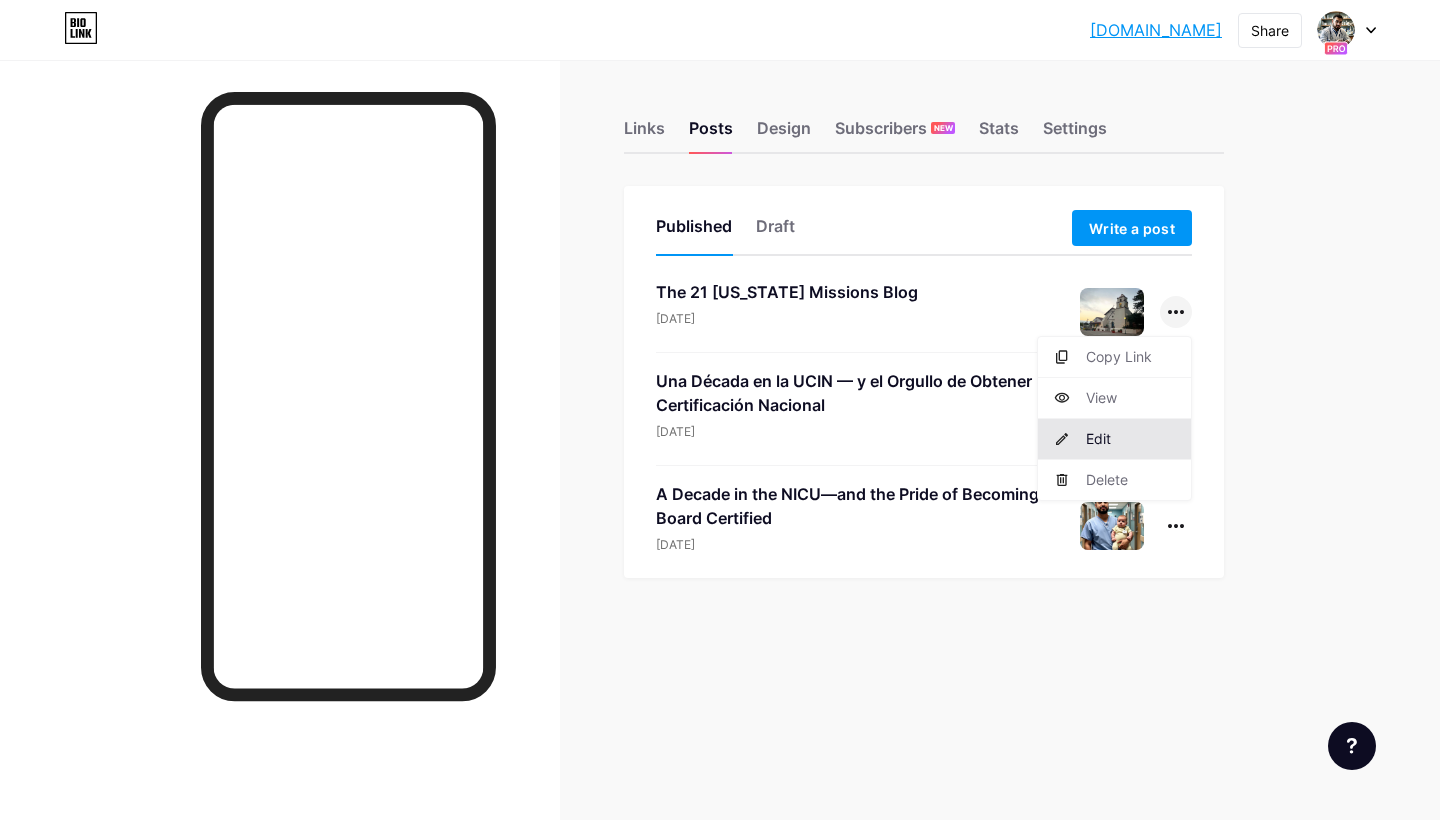 click on "Edit" at bounding box center [1114, 439] 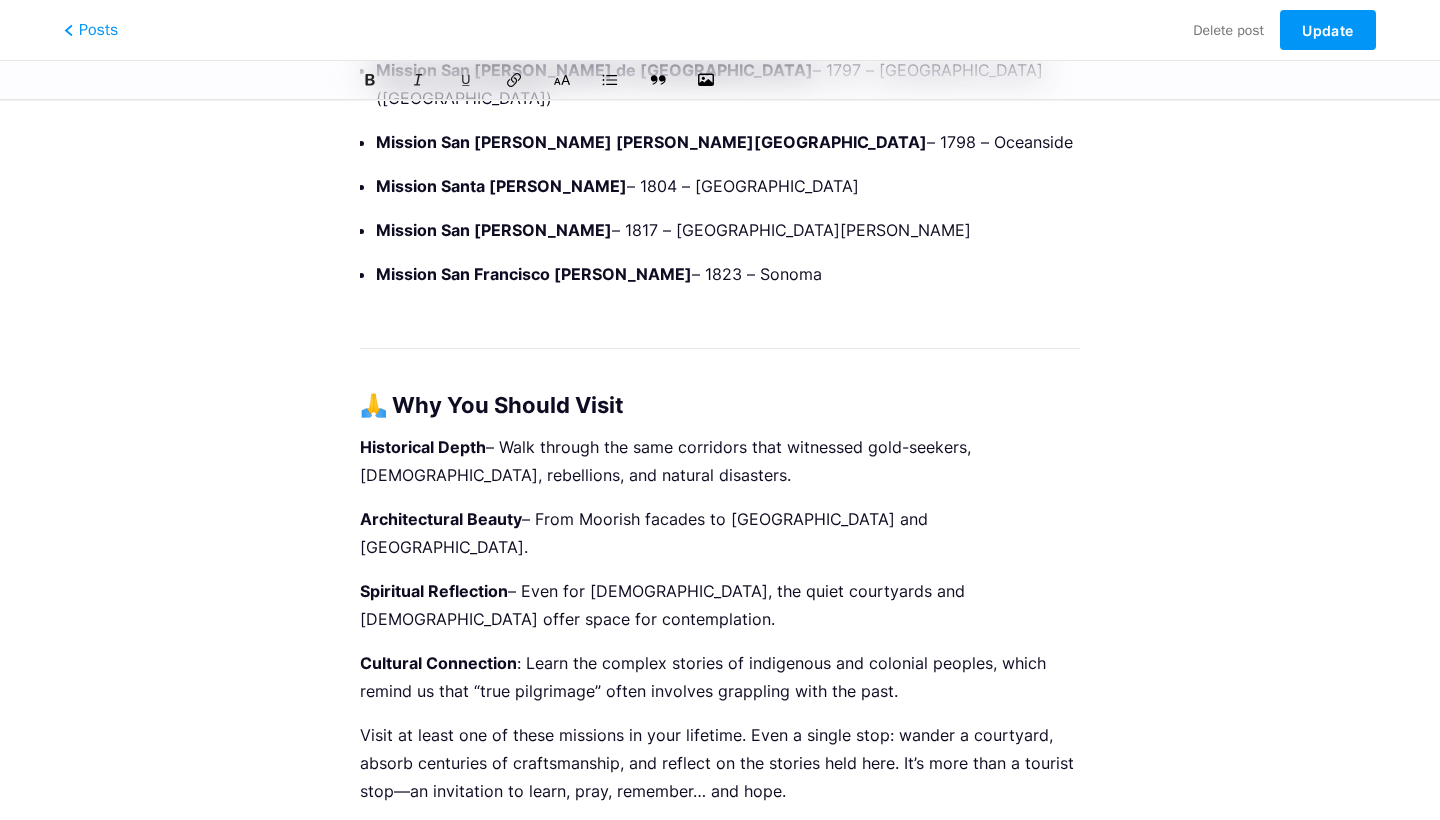 scroll, scrollTop: 2811, scrollLeft: 0, axis: vertical 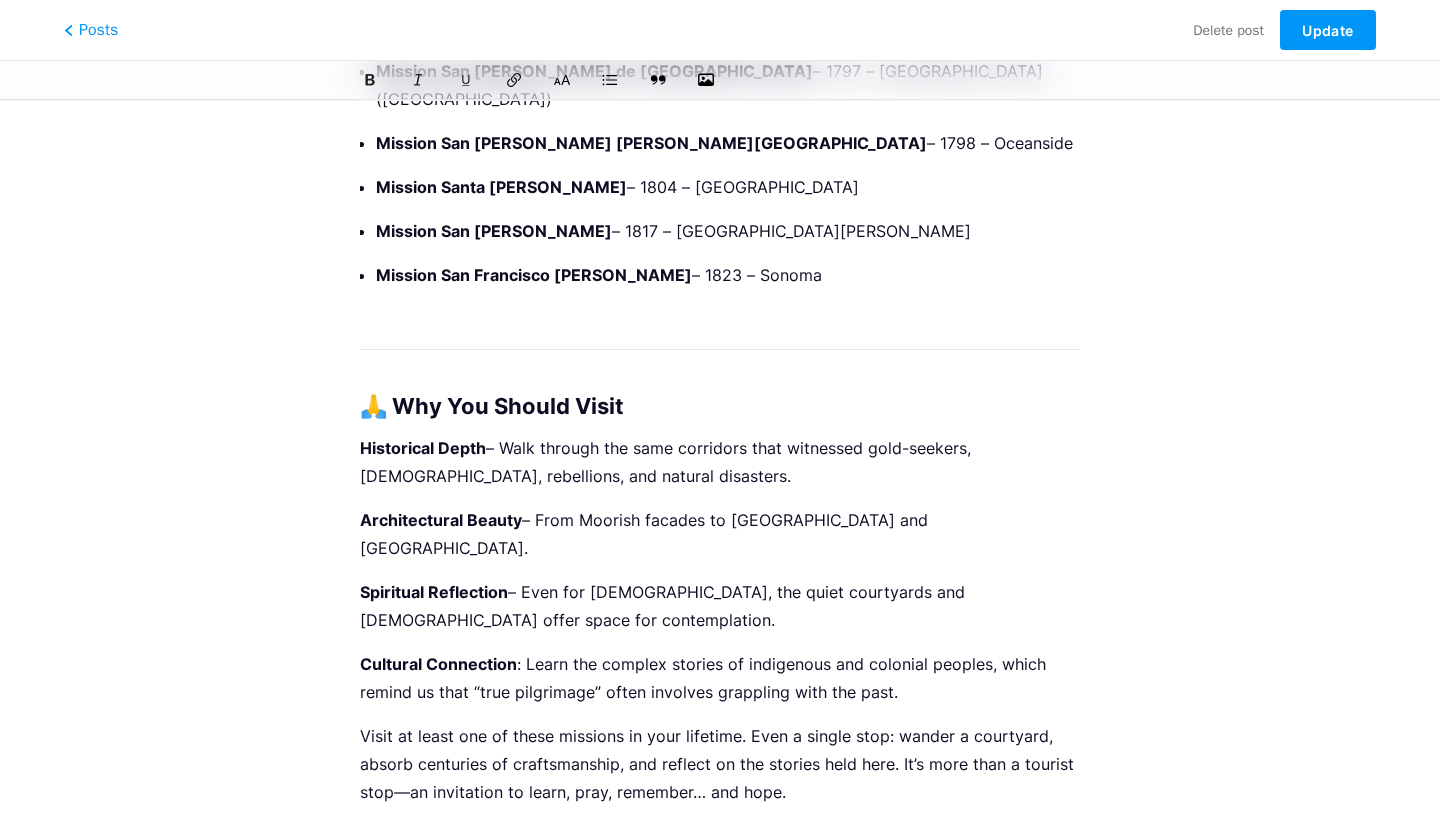 click on "www.calimissions.com" at bounding box center (702, 1006) 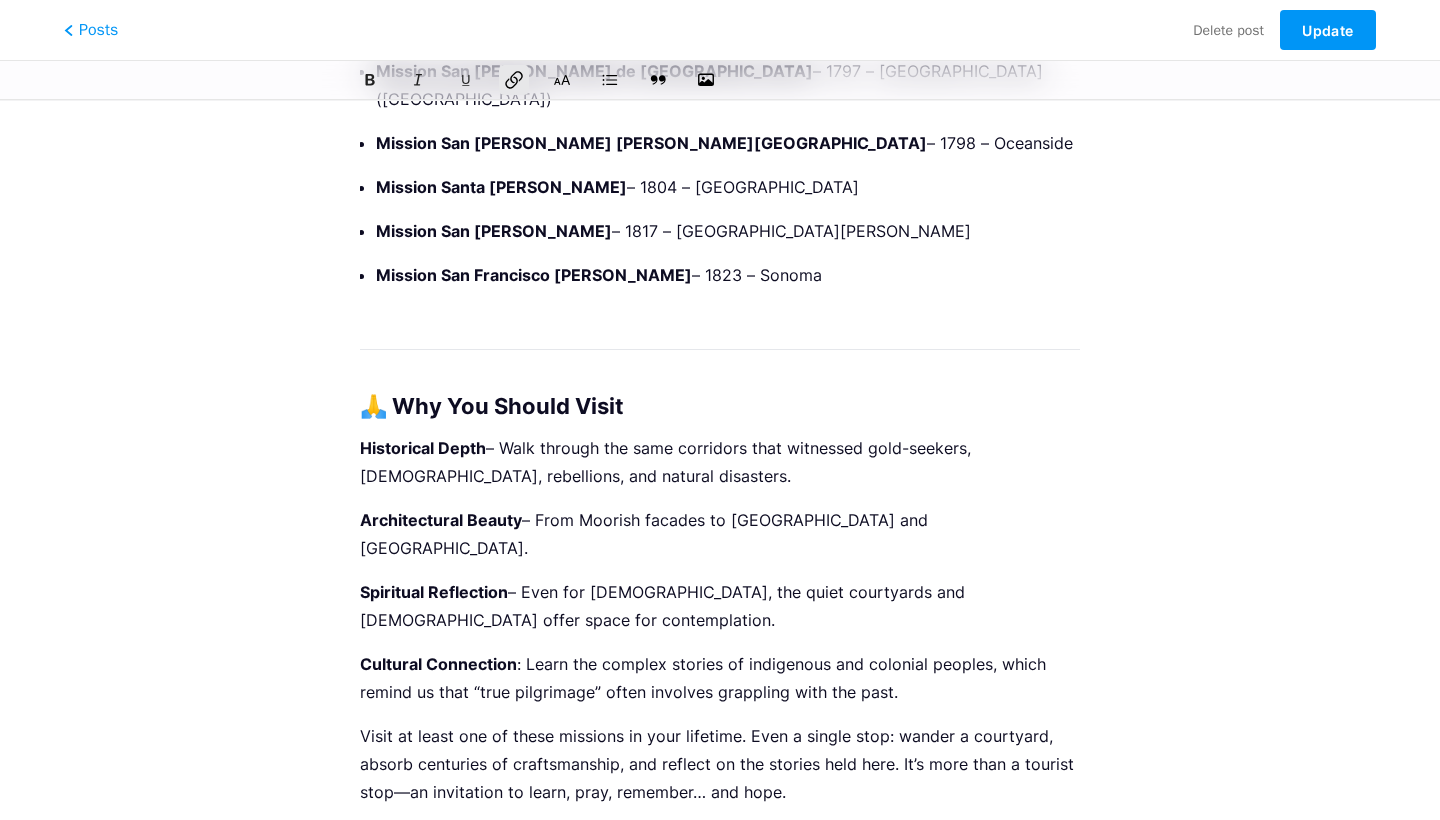 click at bounding box center (514, 80) 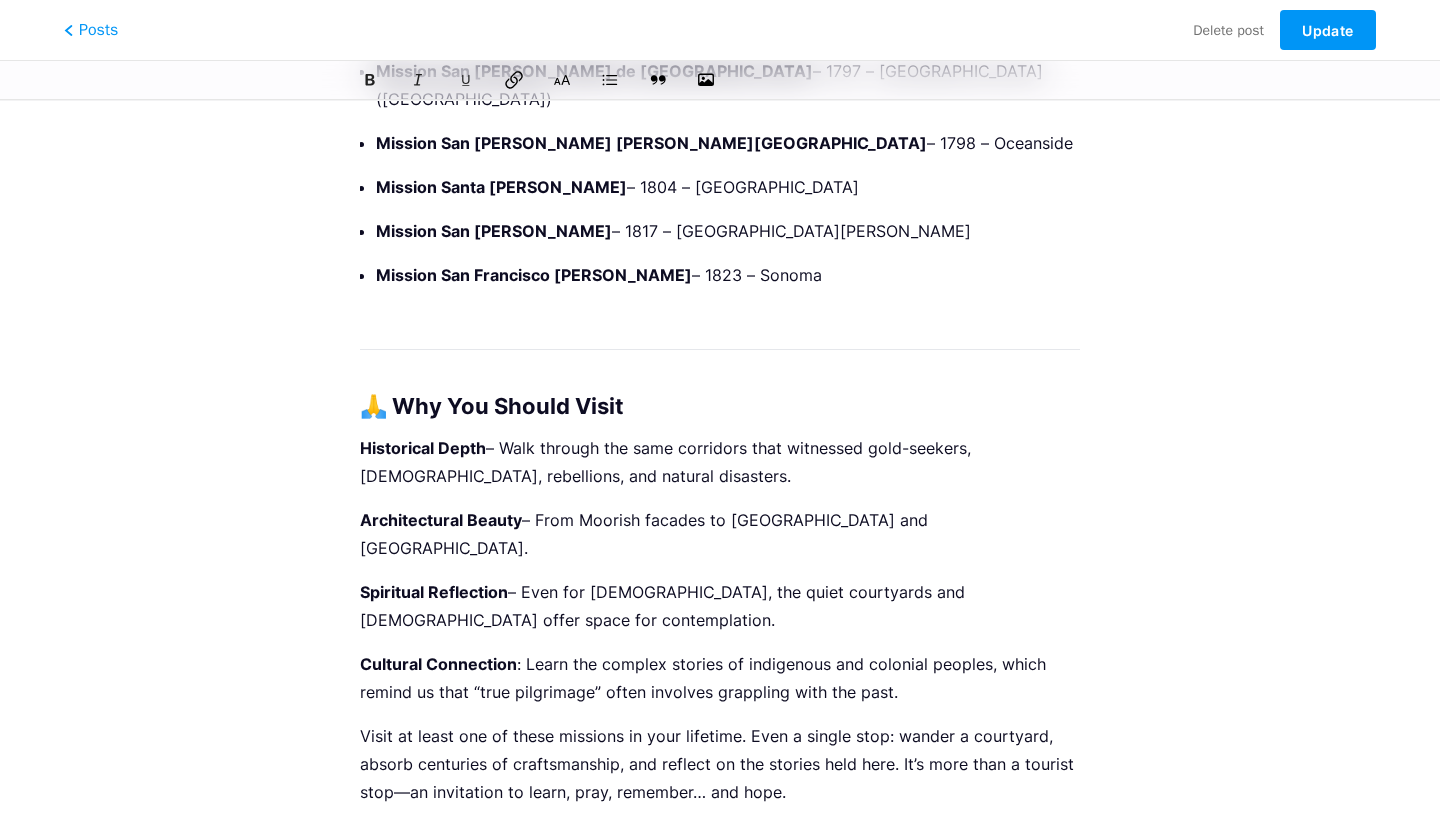 click 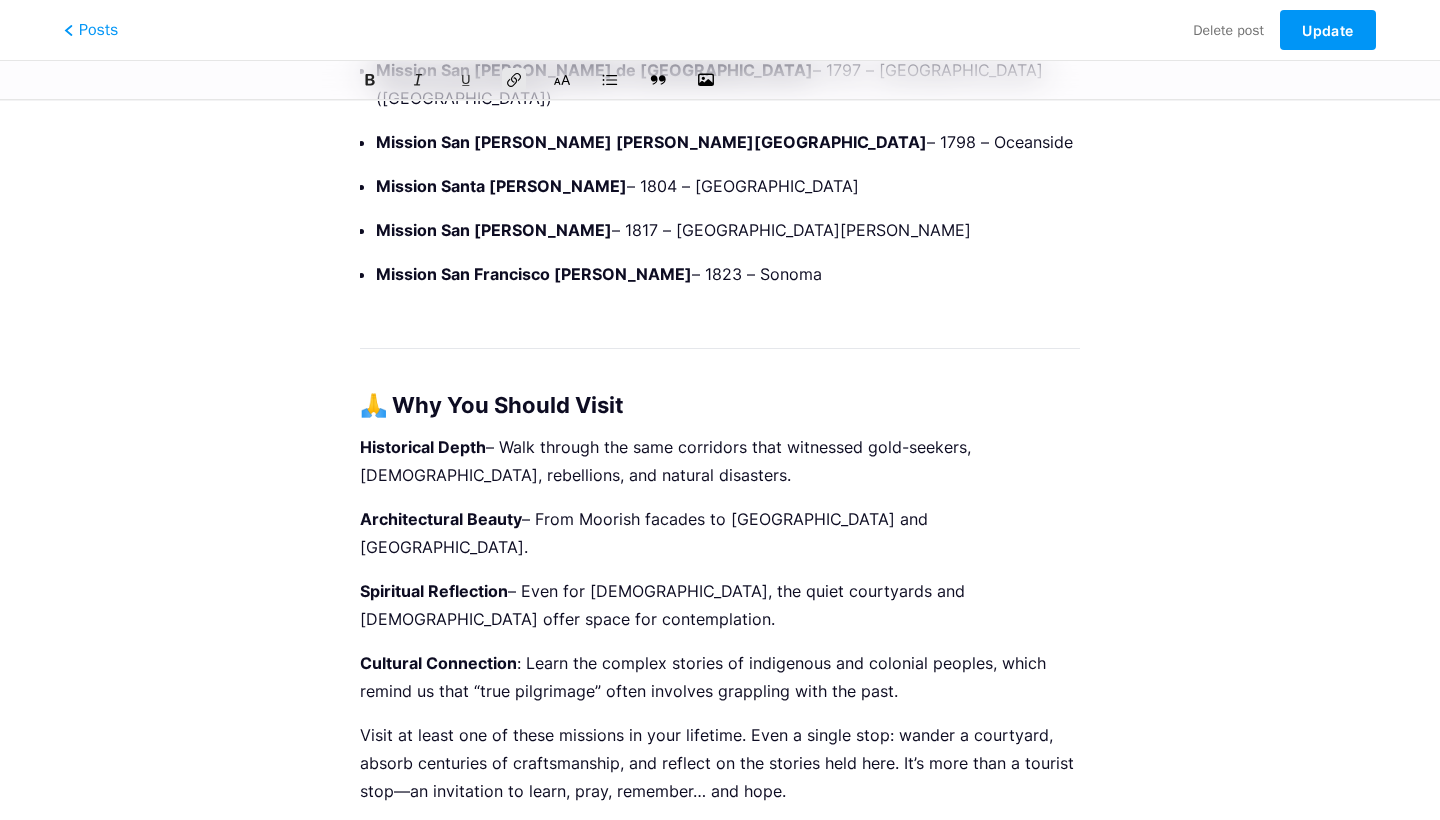 scroll, scrollTop: 2811, scrollLeft: 0, axis: vertical 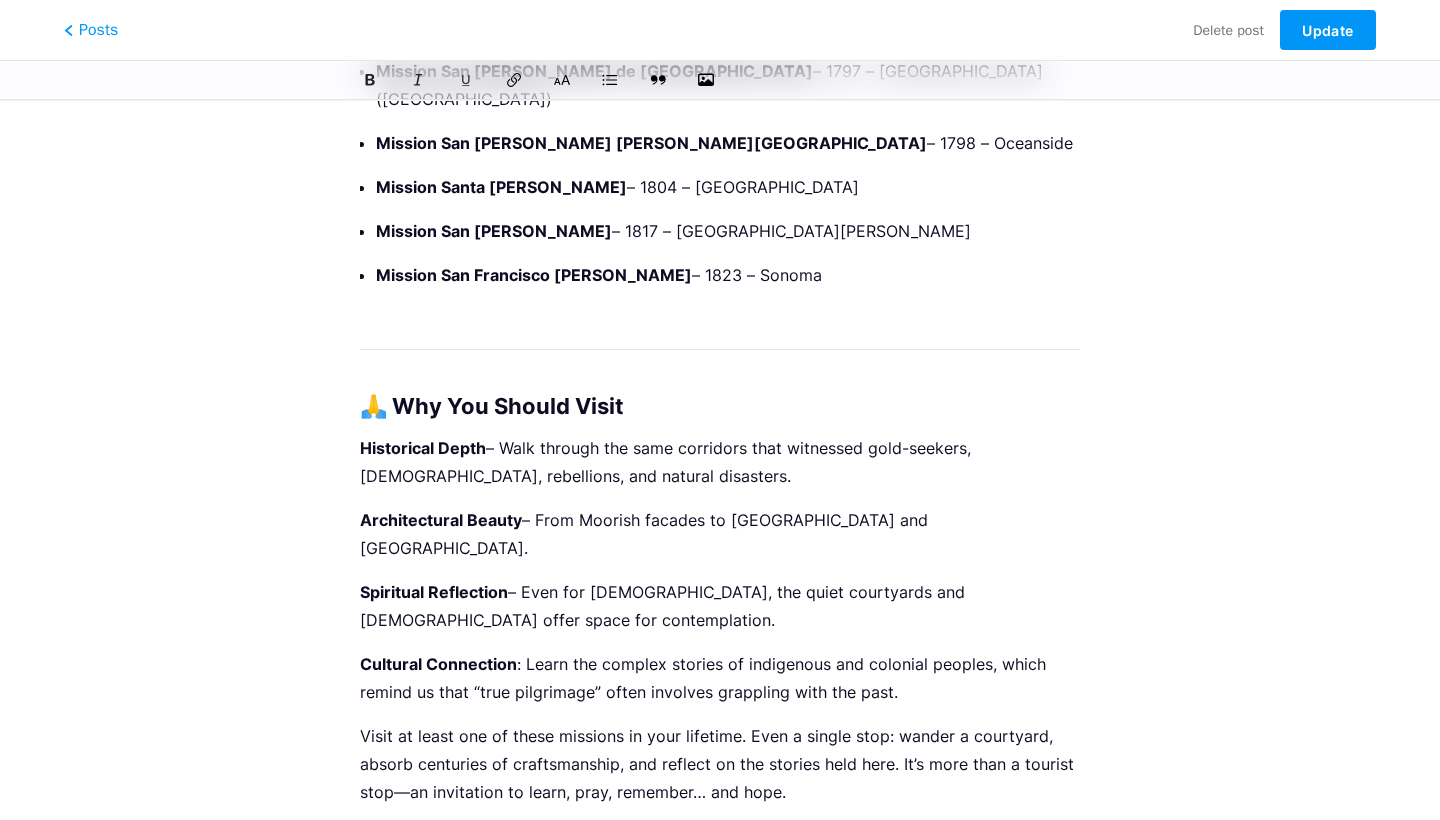 drag, startPoint x: 805, startPoint y: 696, endPoint x: 643, endPoint y: 693, distance: 162.02777 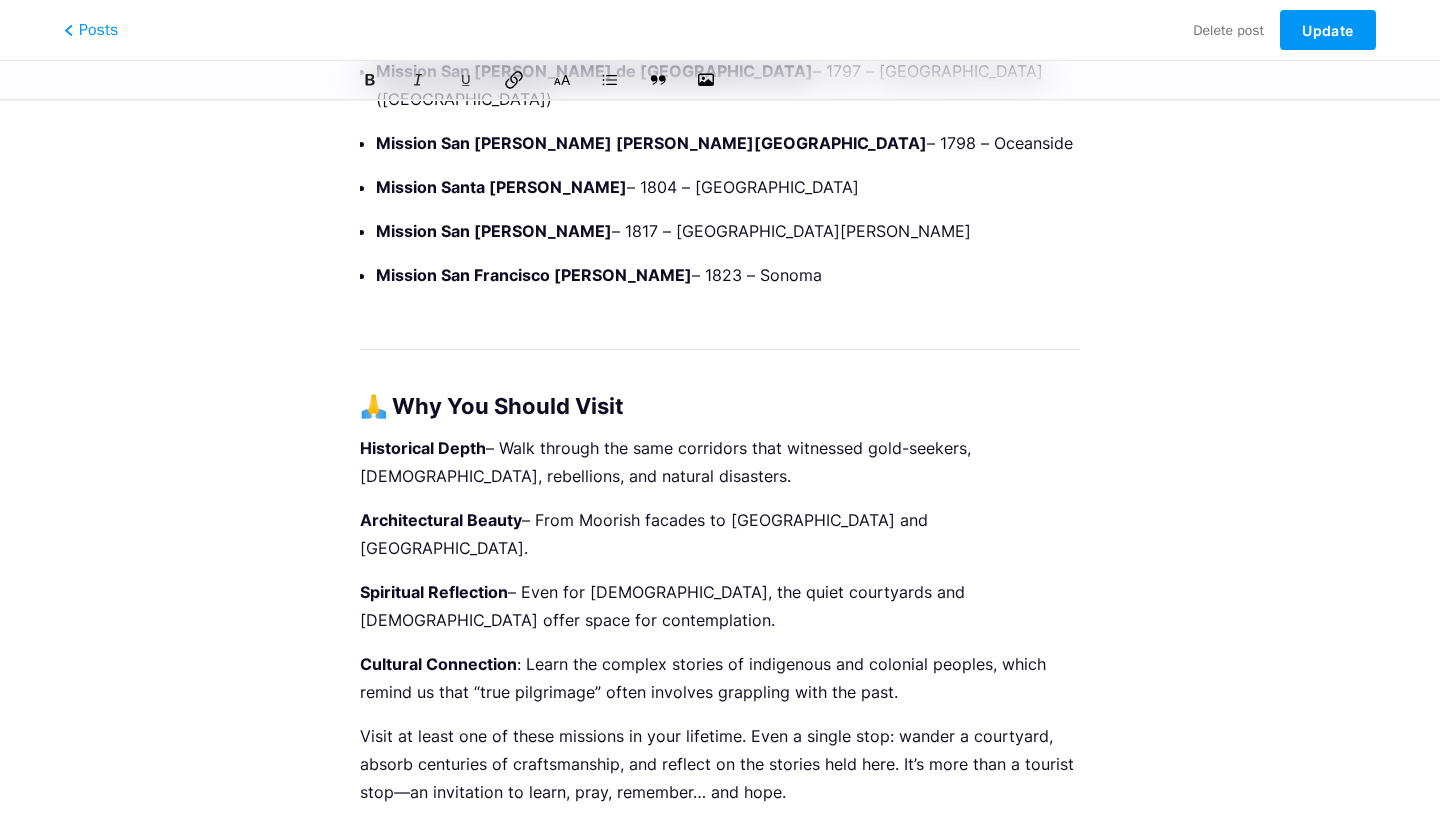click 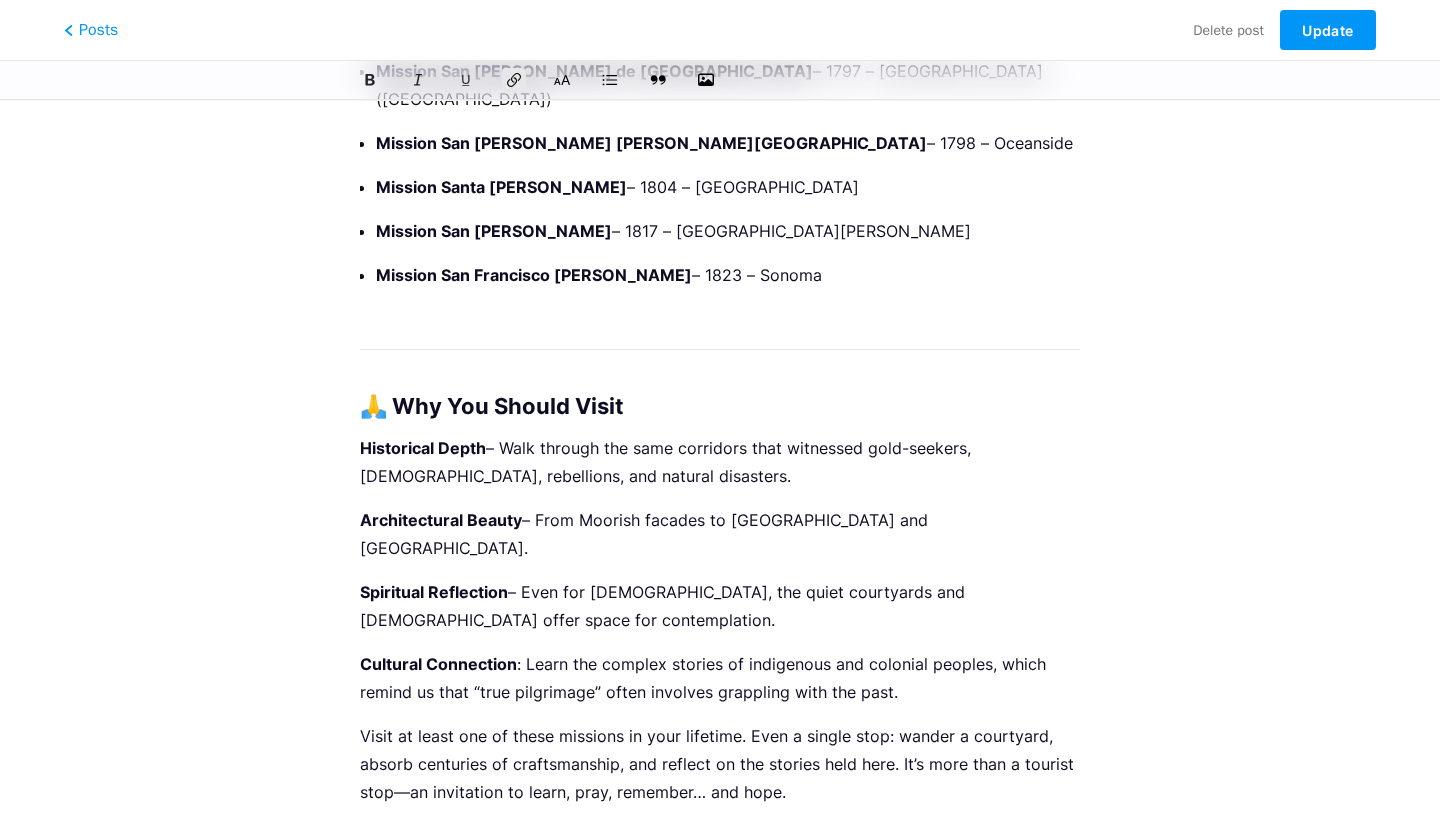 drag, startPoint x: 698, startPoint y: 726, endPoint x: 493, endPoint y: 719, distance: 205.11948 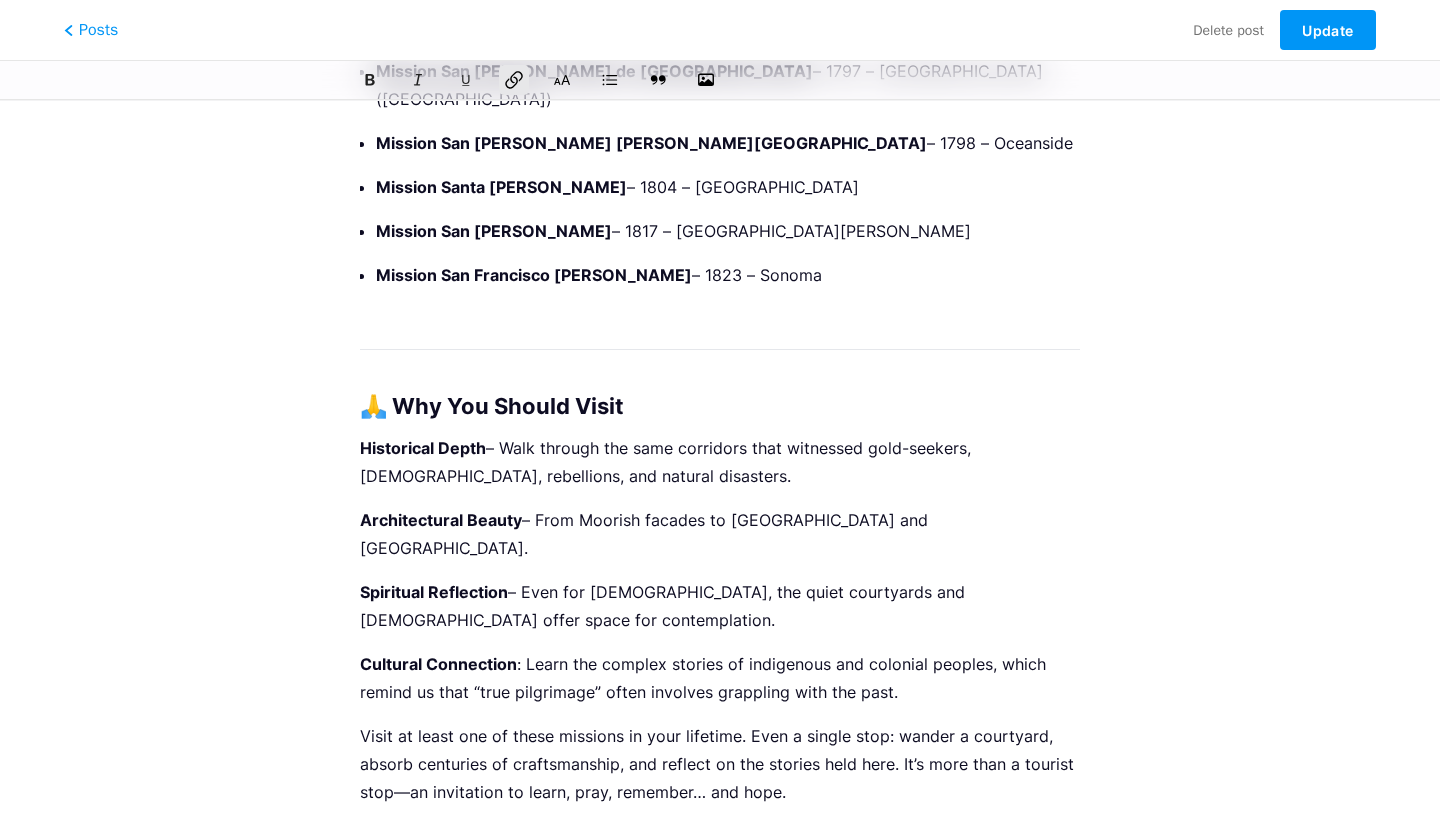 click 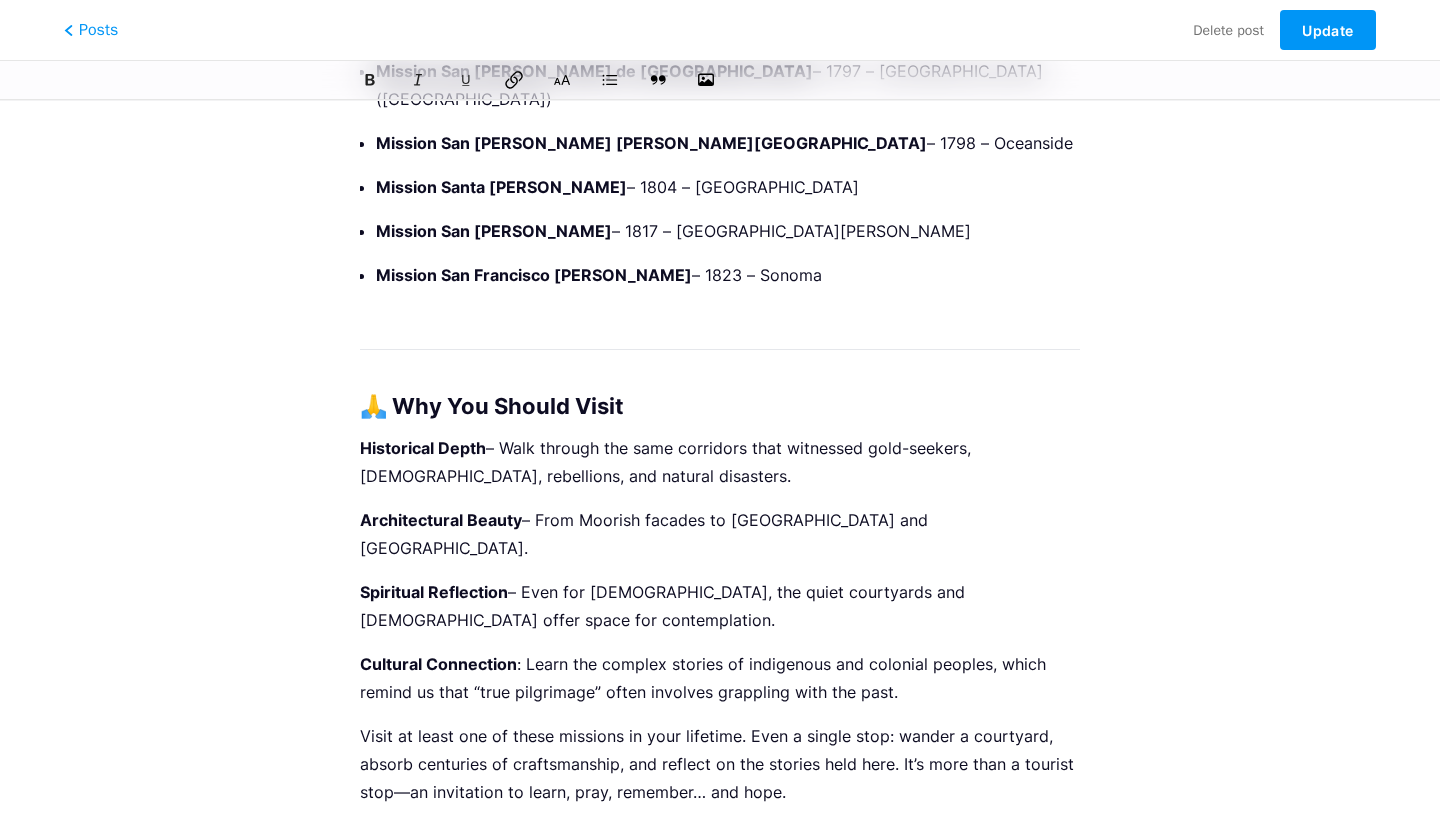 click 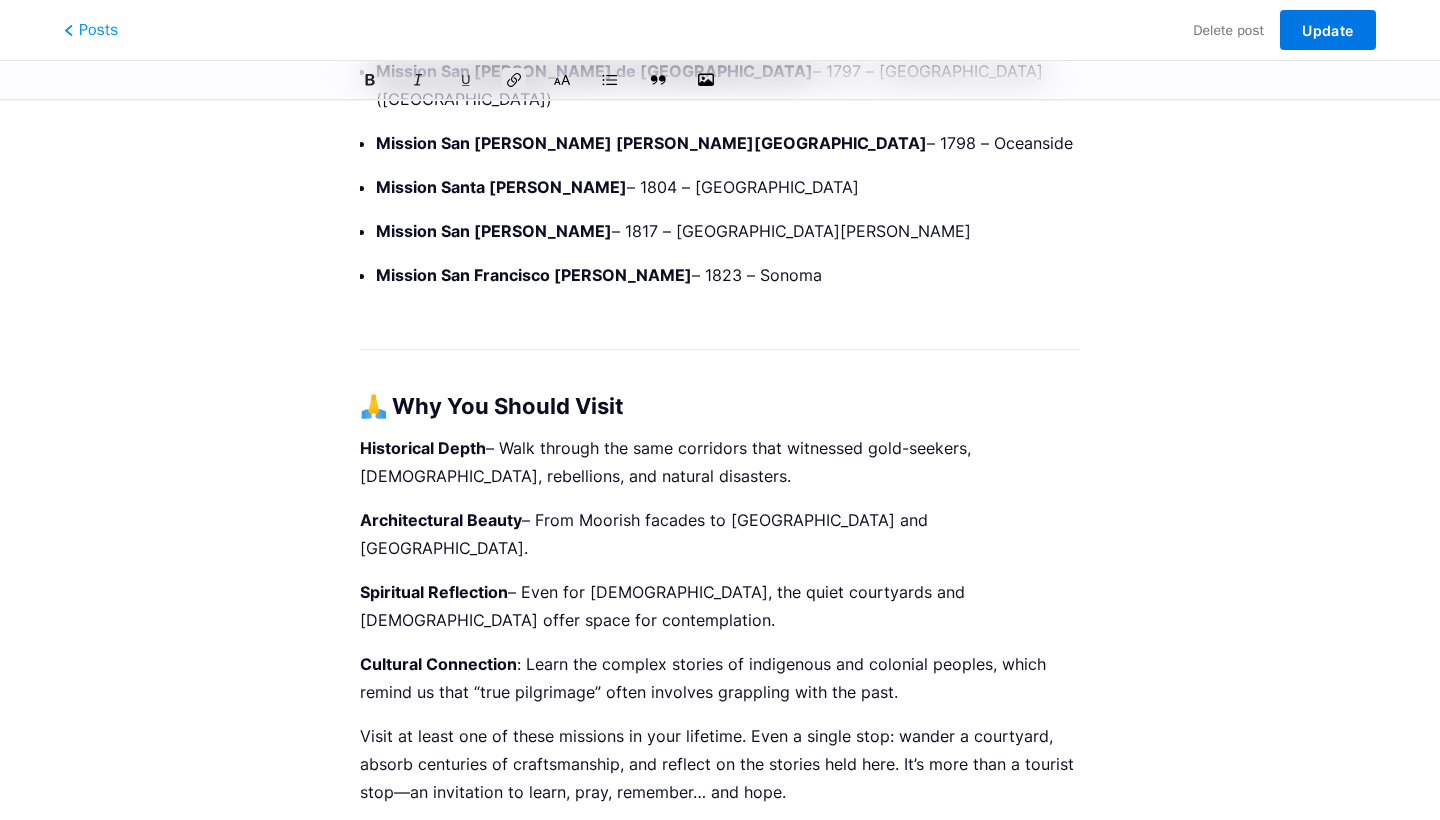 click on "Update" at bounding box center [1328, 30] 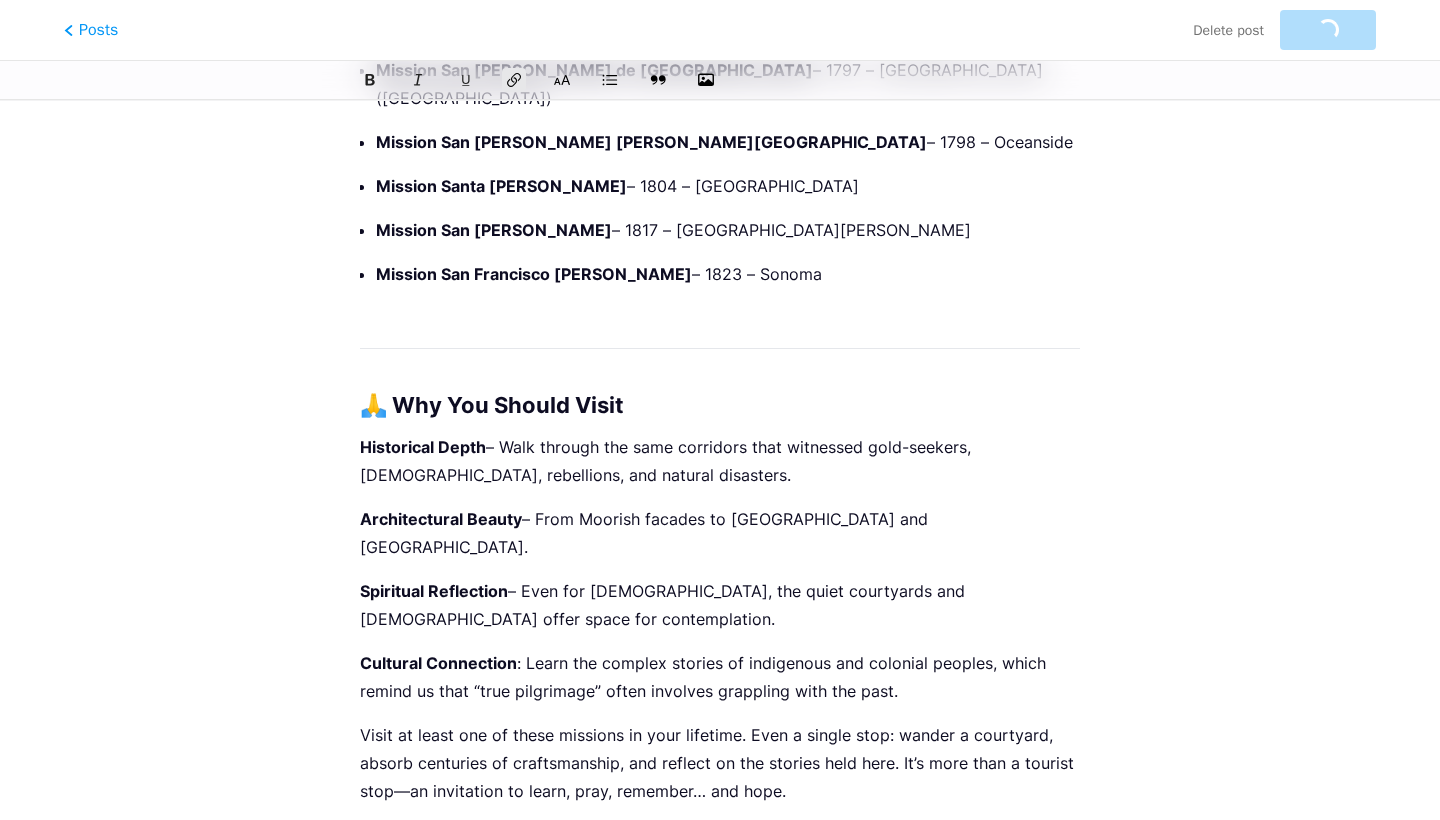 scroll, scrollTop: 2811, scrollLeft: 0, axis: vertical 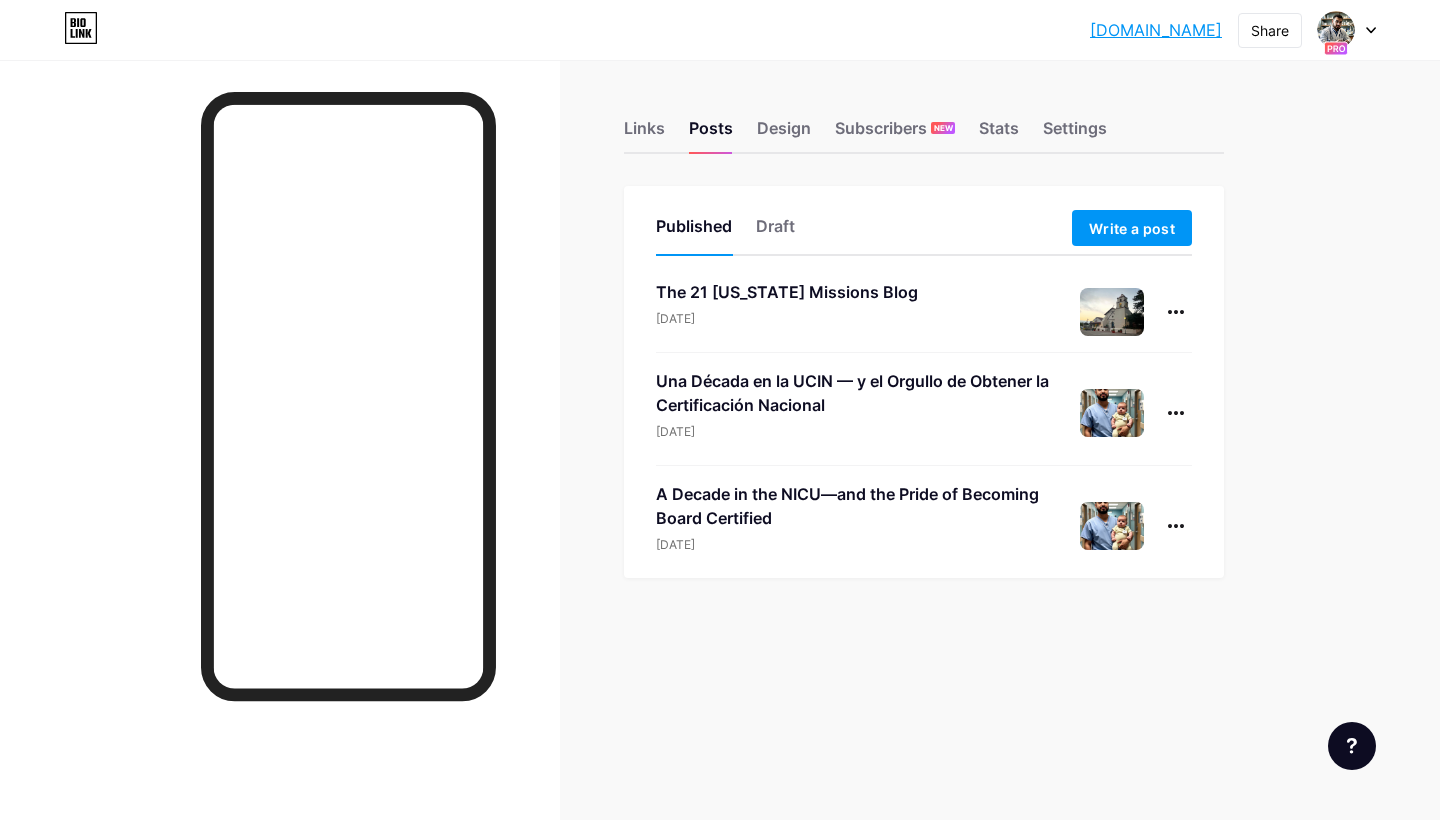 drag, startPoint x: 1081, startPoint y: 388, endPoint x: 338, endPoint y: 337, distance: 744.7483 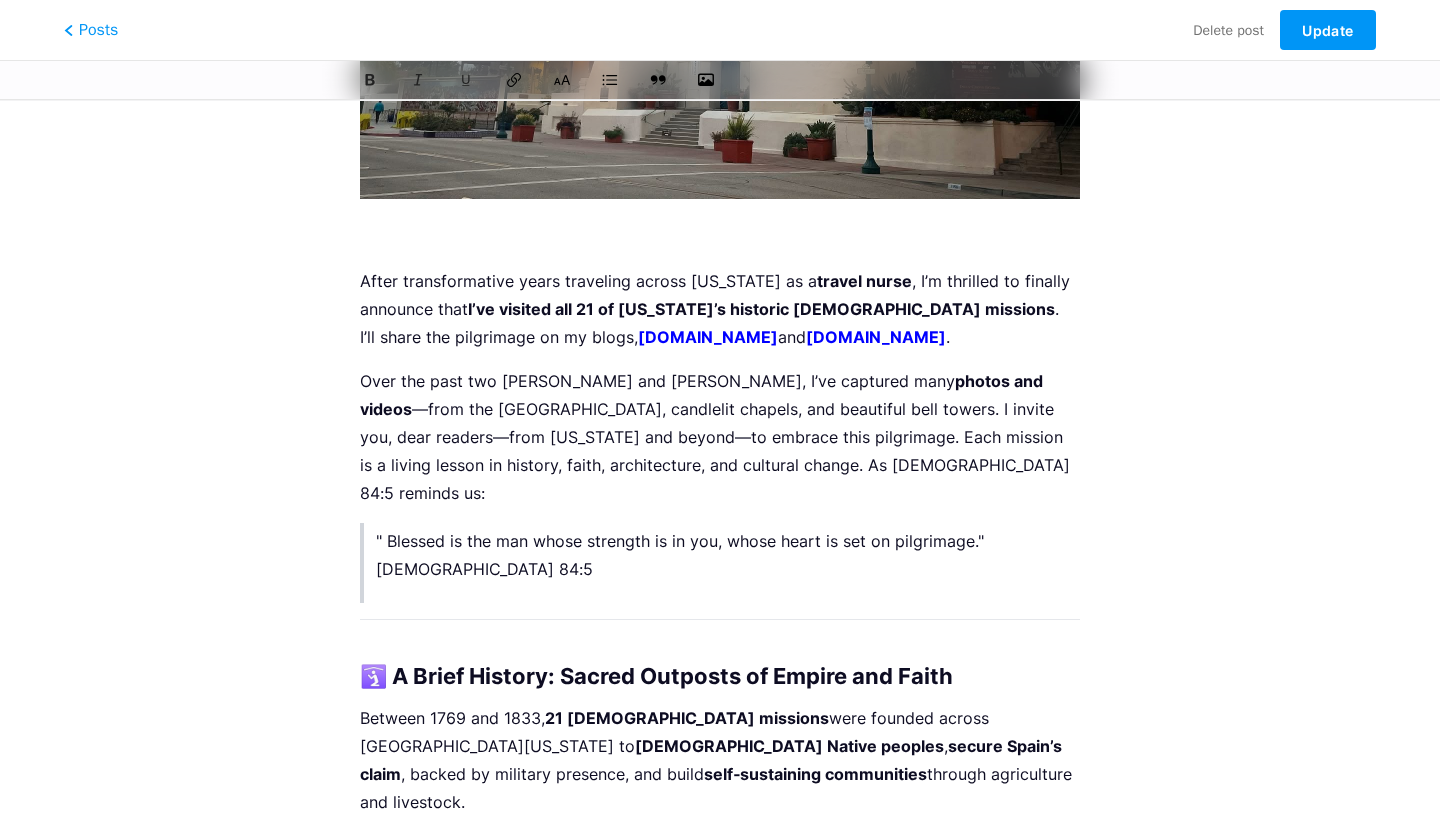 scroll, scrollTop: 600, scrollLeft: 0, axis: vertical 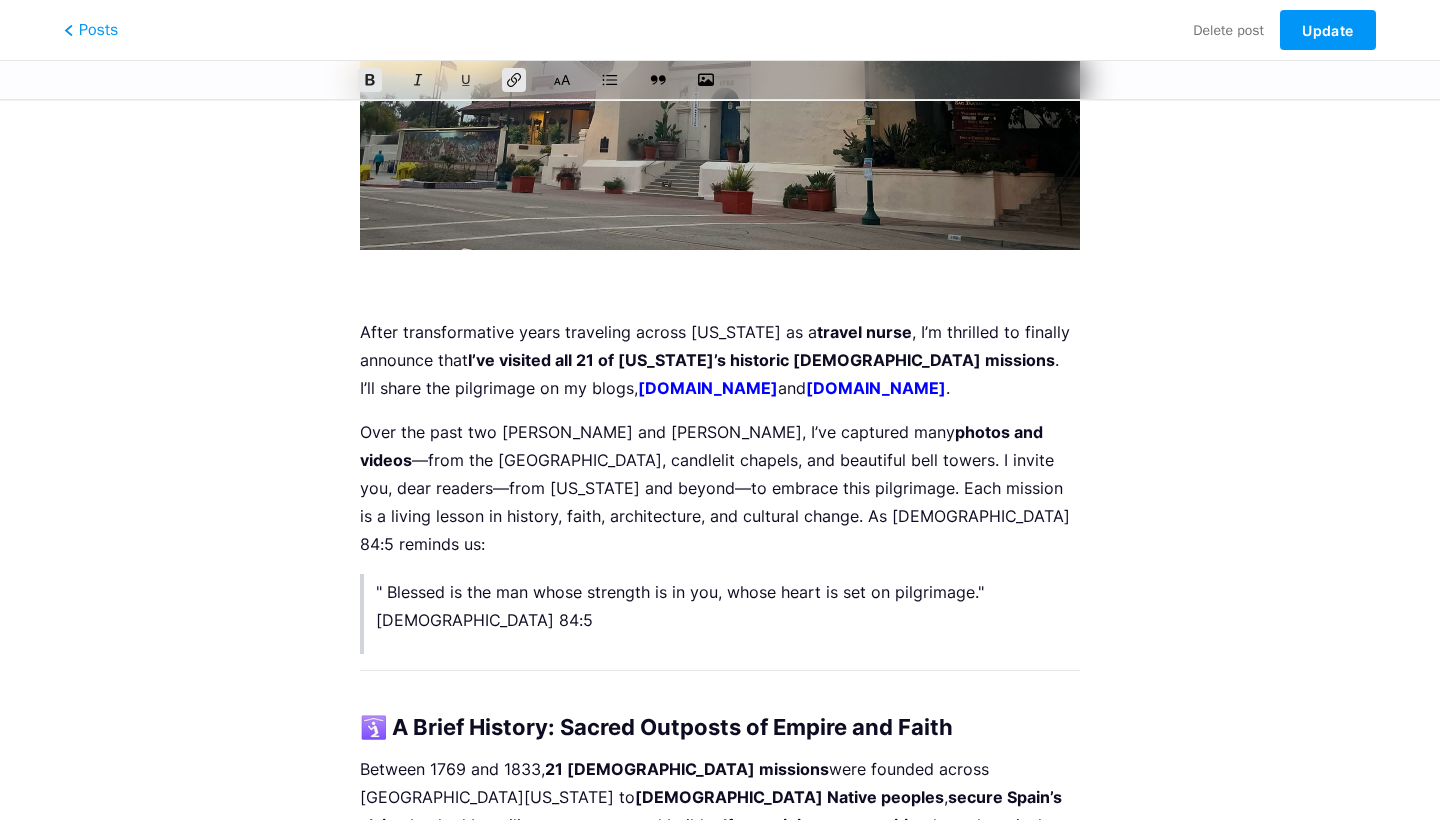 drag, startPoint x: 722, startPoint y: 385, endPoint x: 546, endPoint y: 385, distance: 176 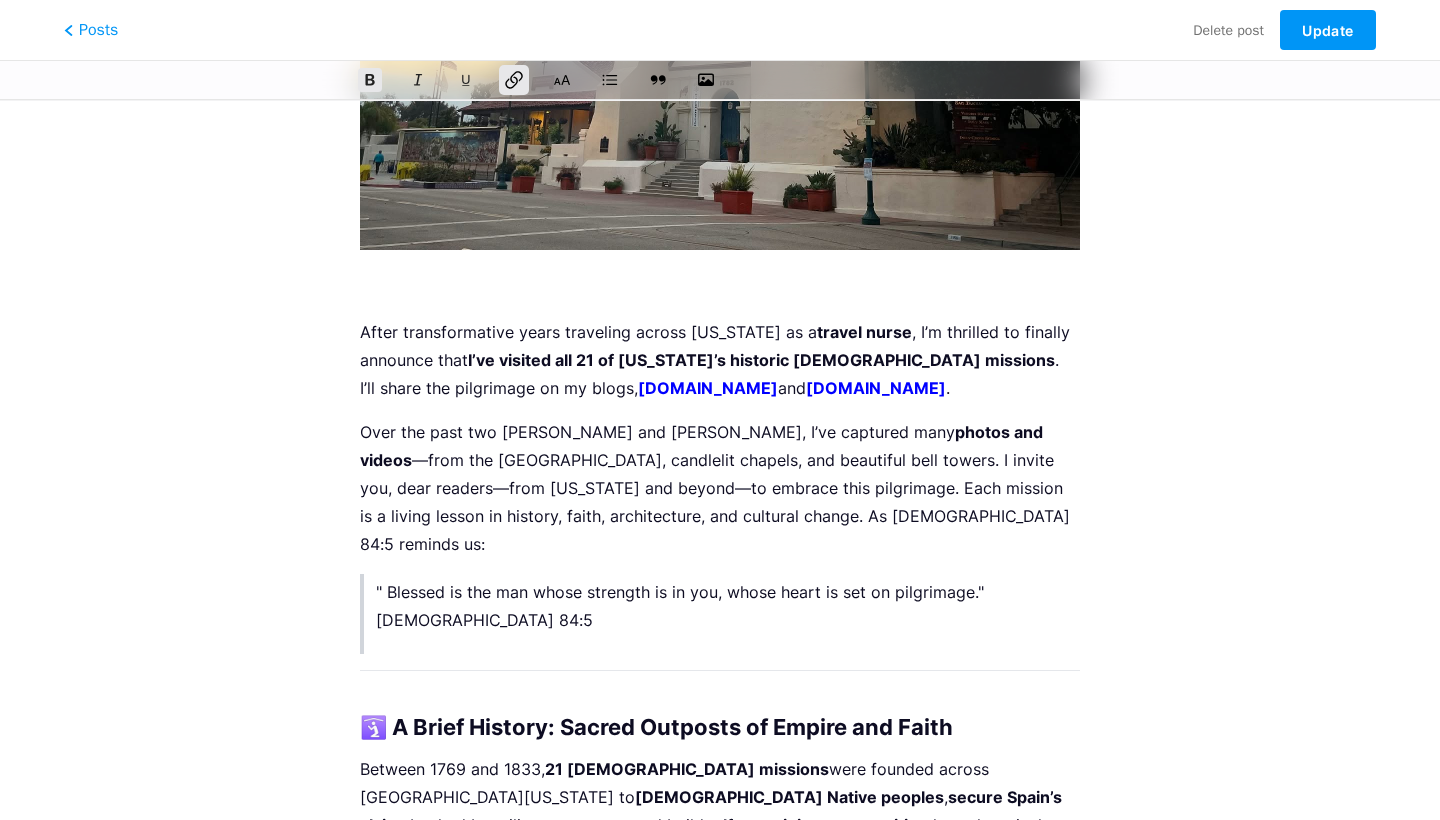 click 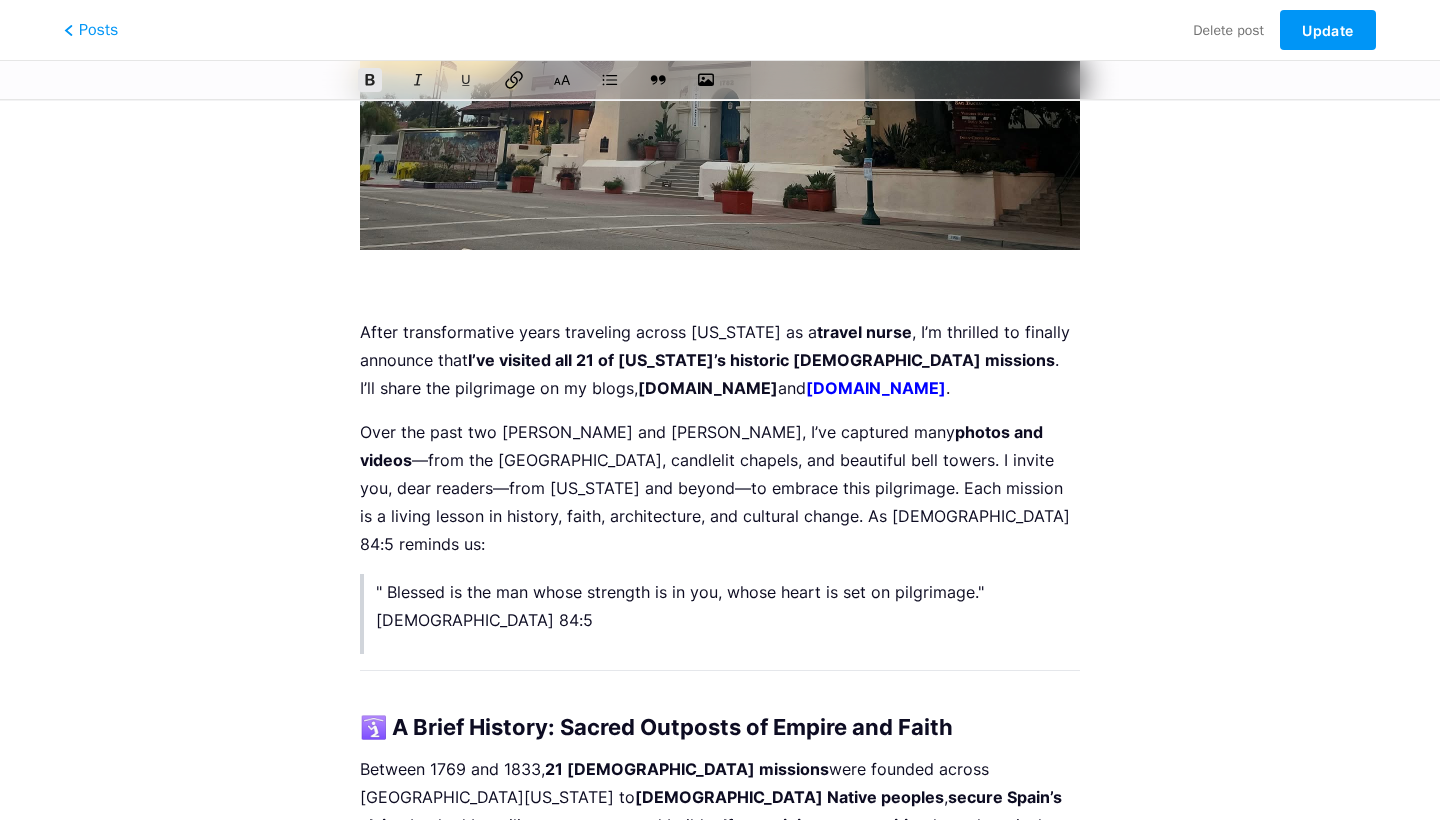 click 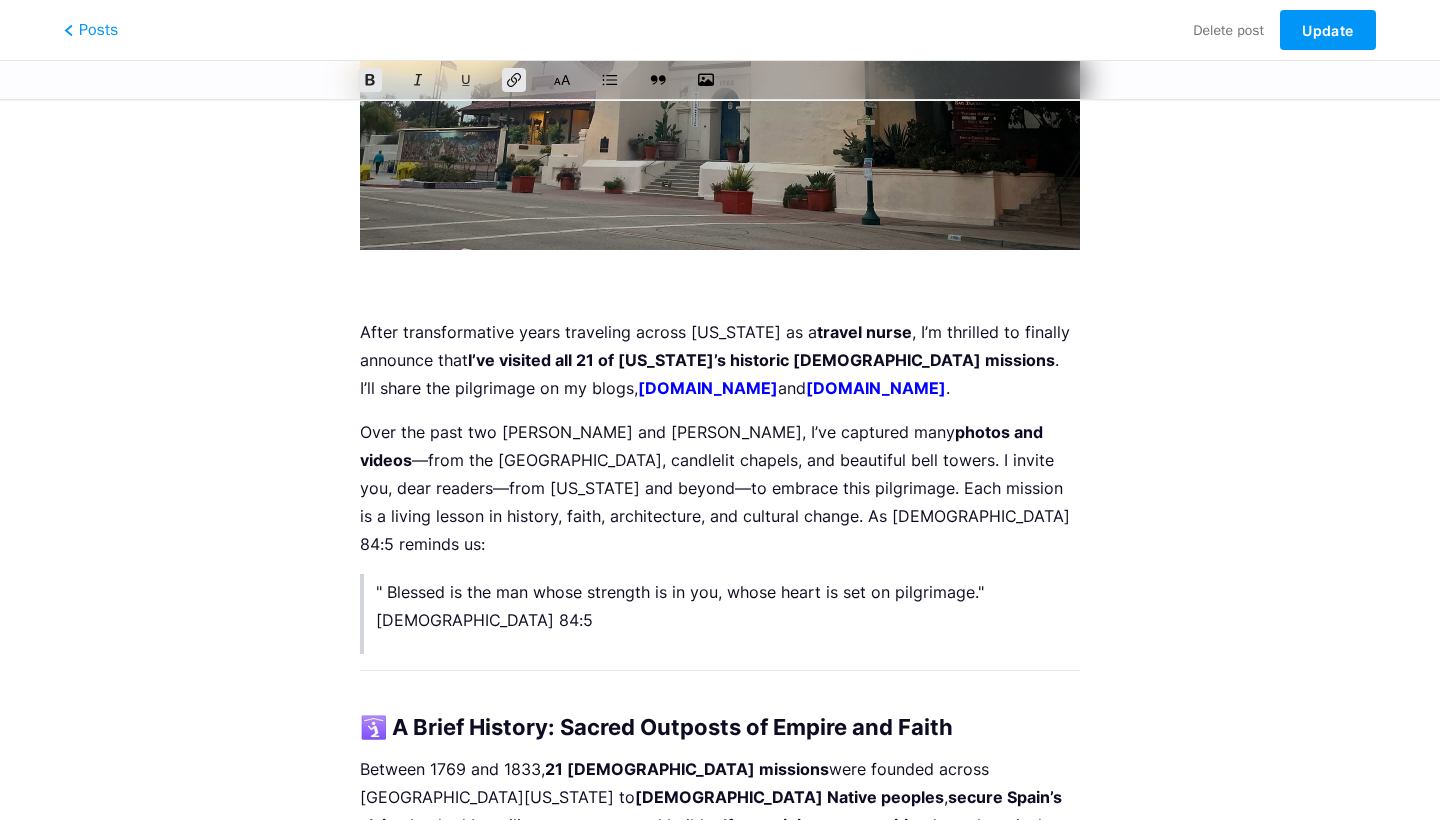 drag, startPoint x: 997, startPoint y: 388, endPoint x: 765, endPoint y: 389, distance: 232.00215 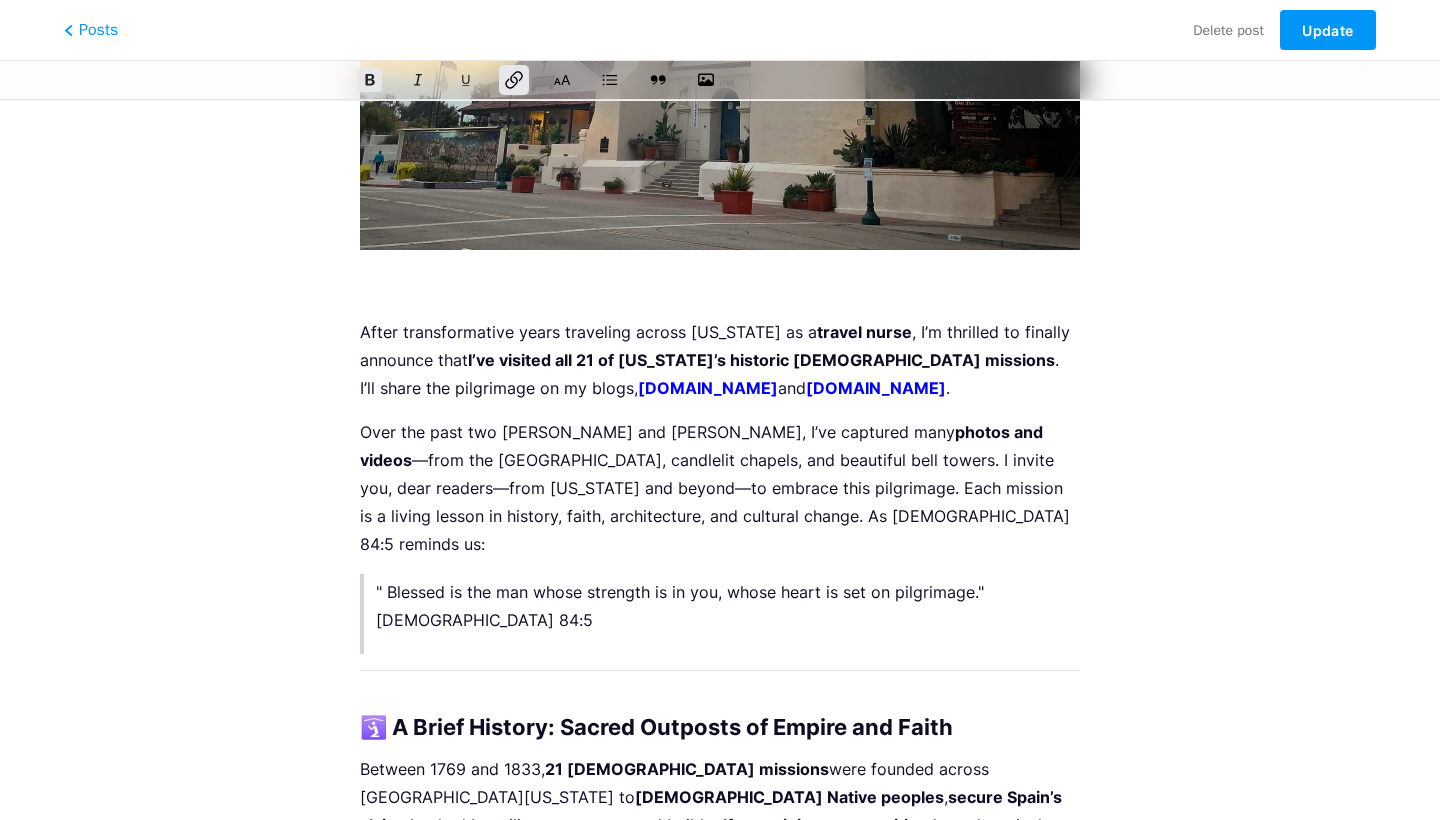 click 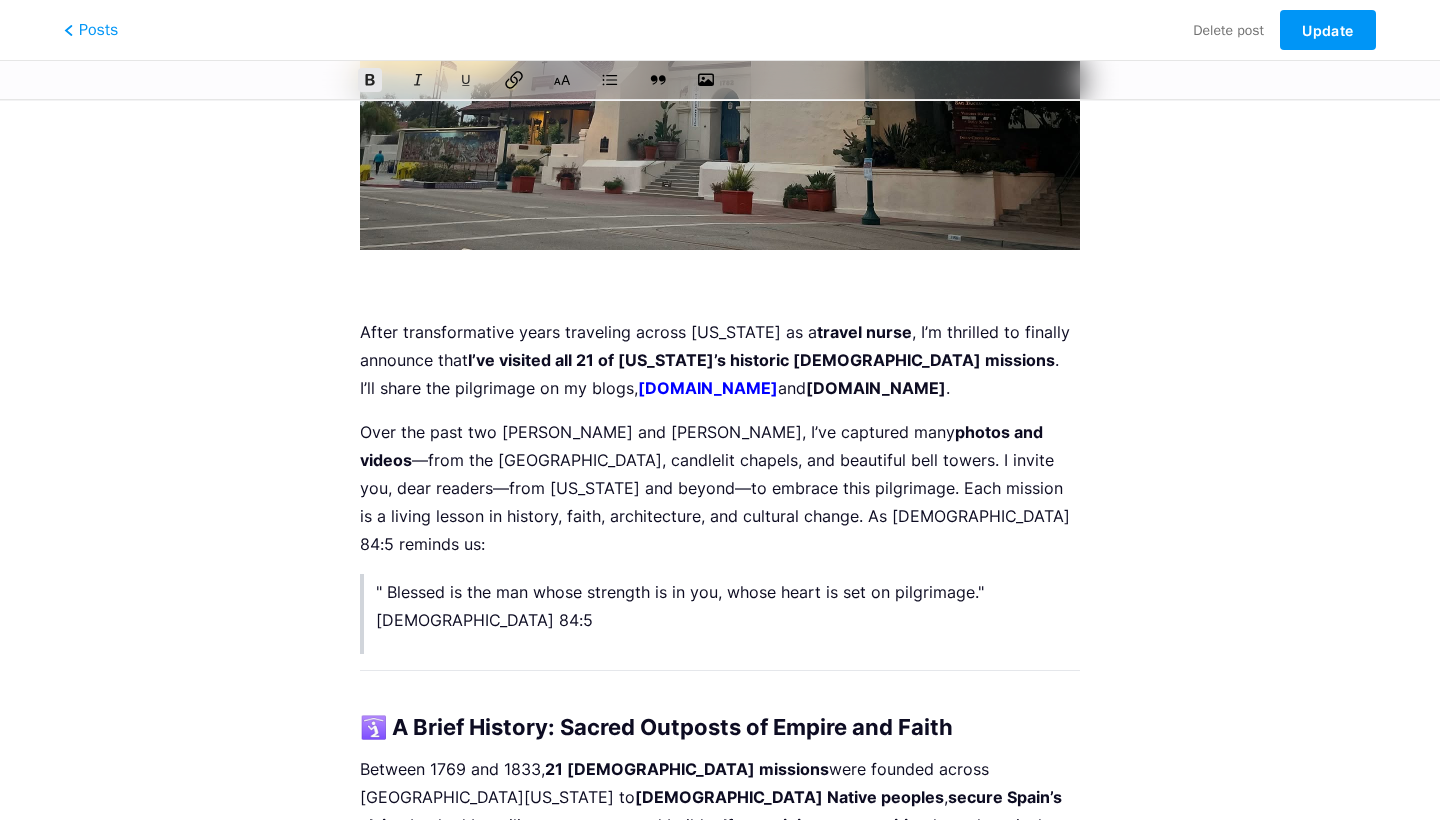 click 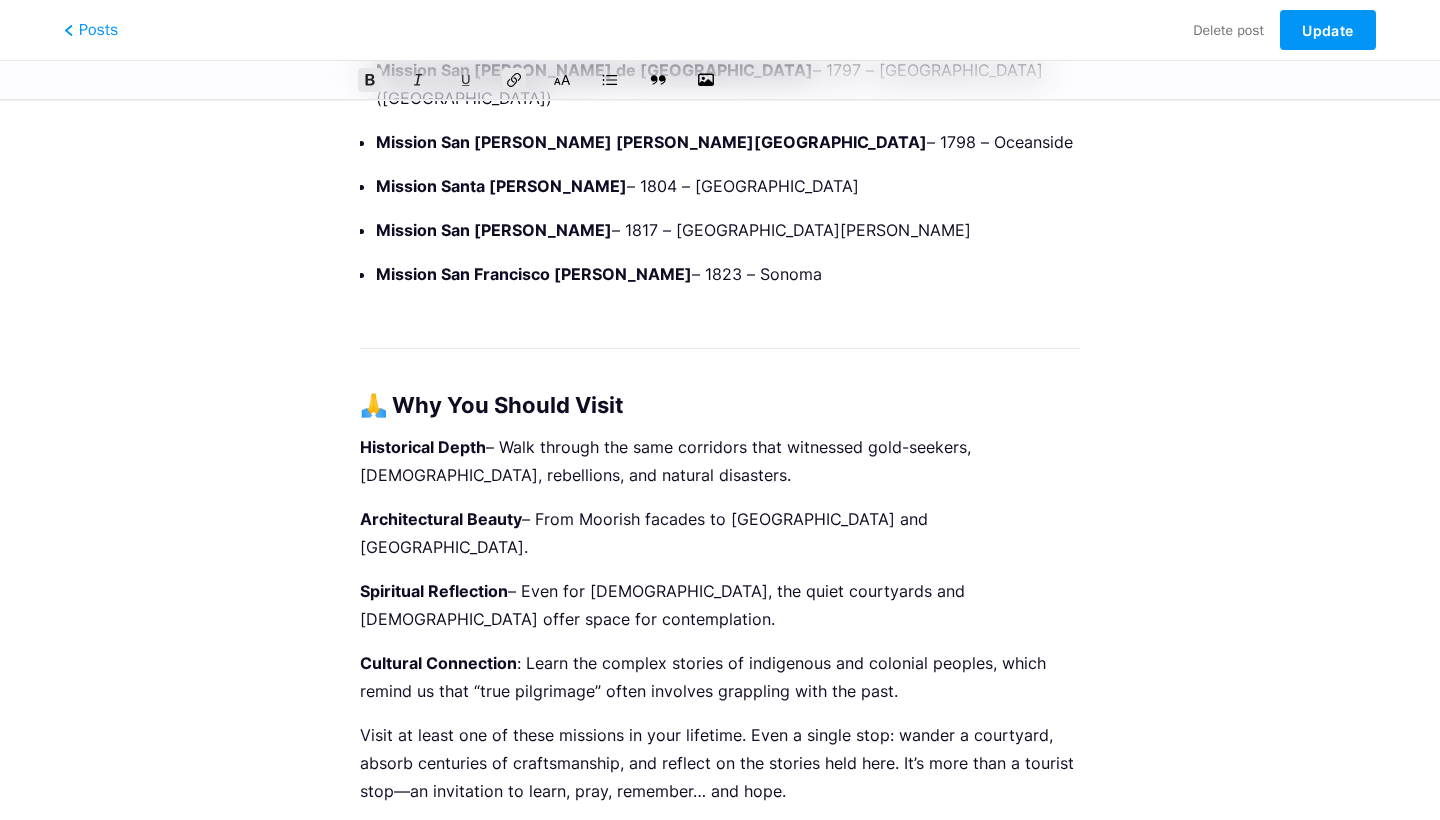 scroll, scrollTop: 2811, scrollLeft: 0, axis: vertical 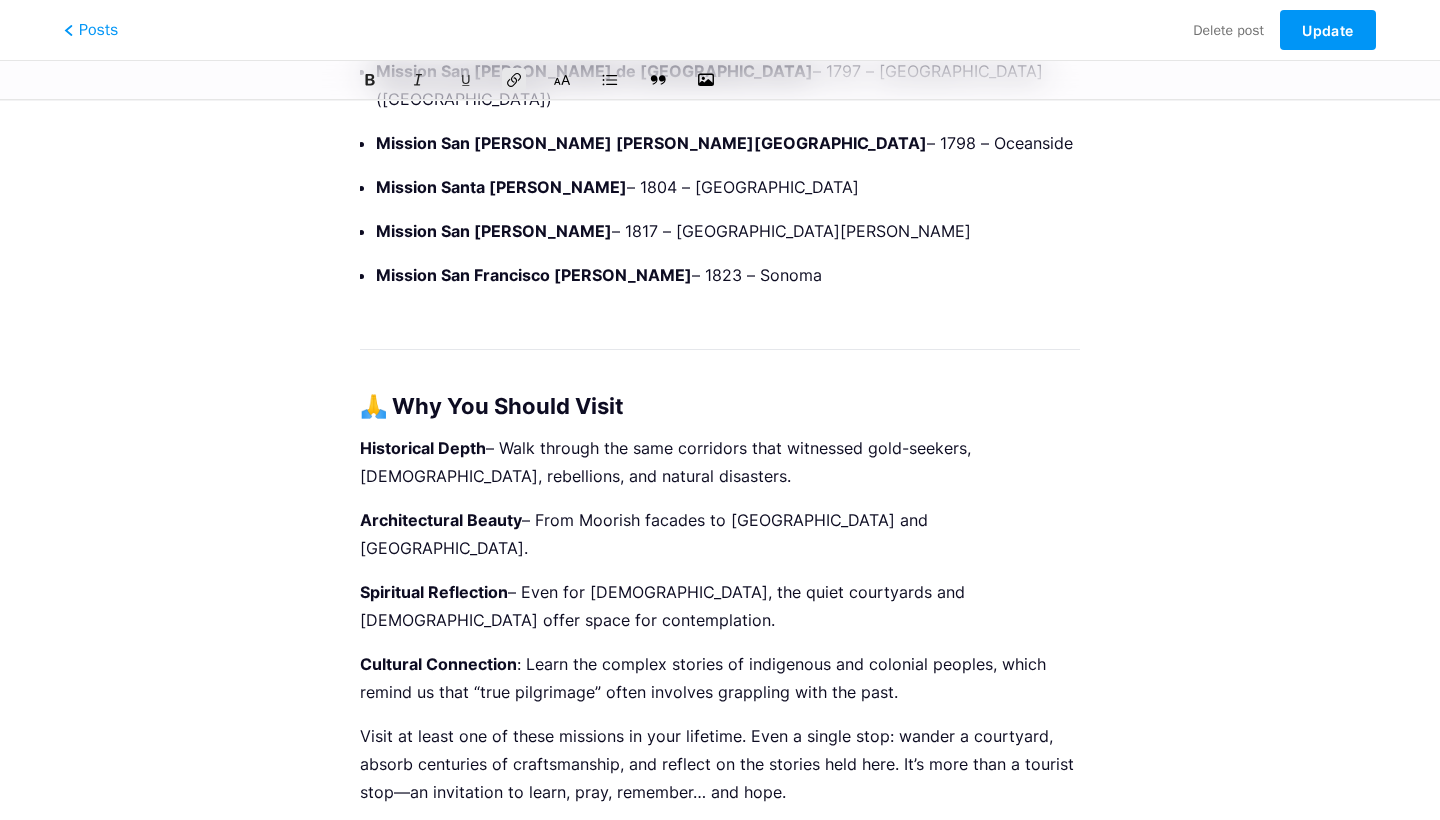 drag, startPoint x: 812, startPoint y: 701, endPoint x: 643, endPoint y: 697, distance: 169.04733 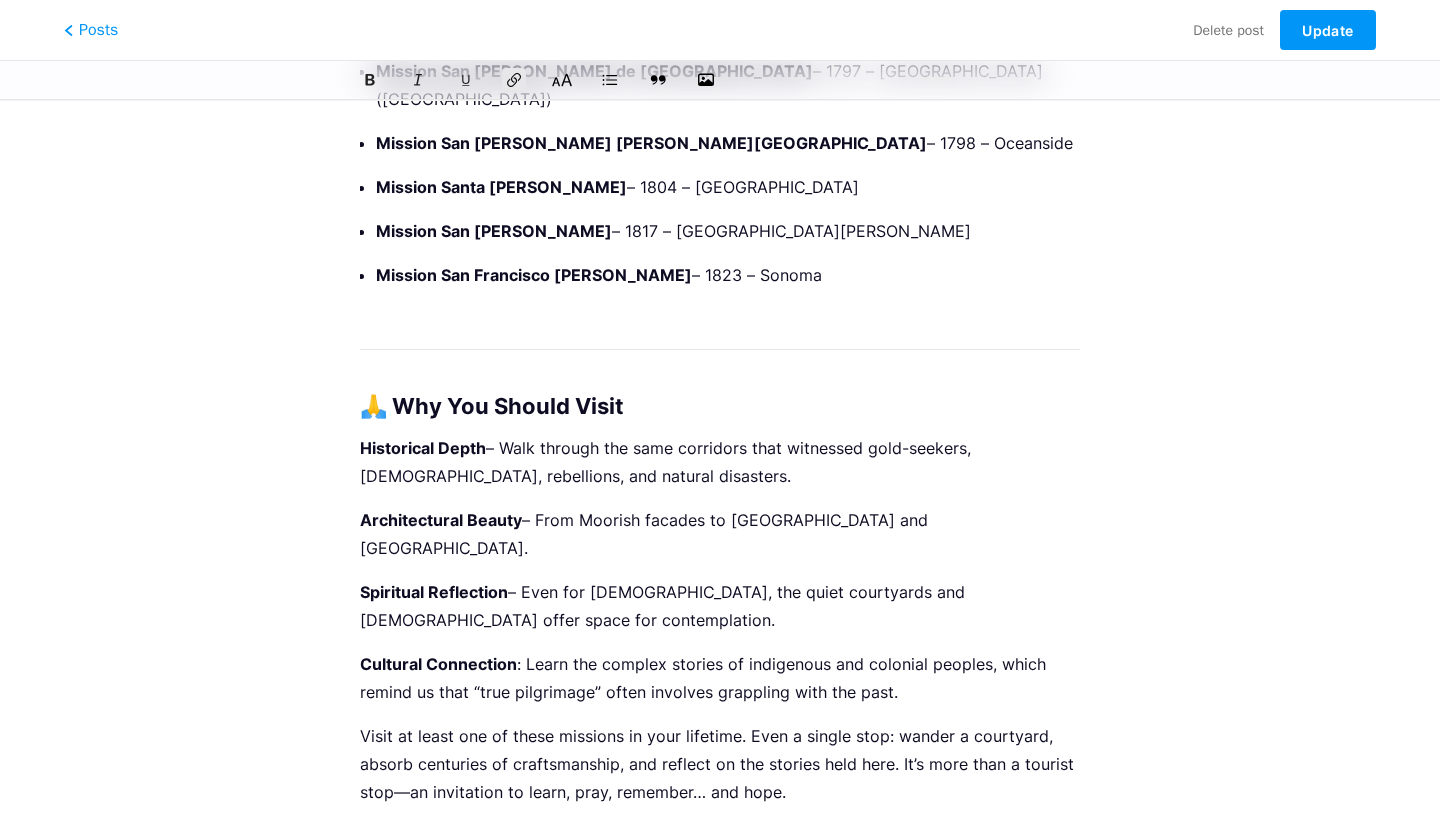 scroll, scrollTop: 2811, scrollLeft: 0, axis: vertical 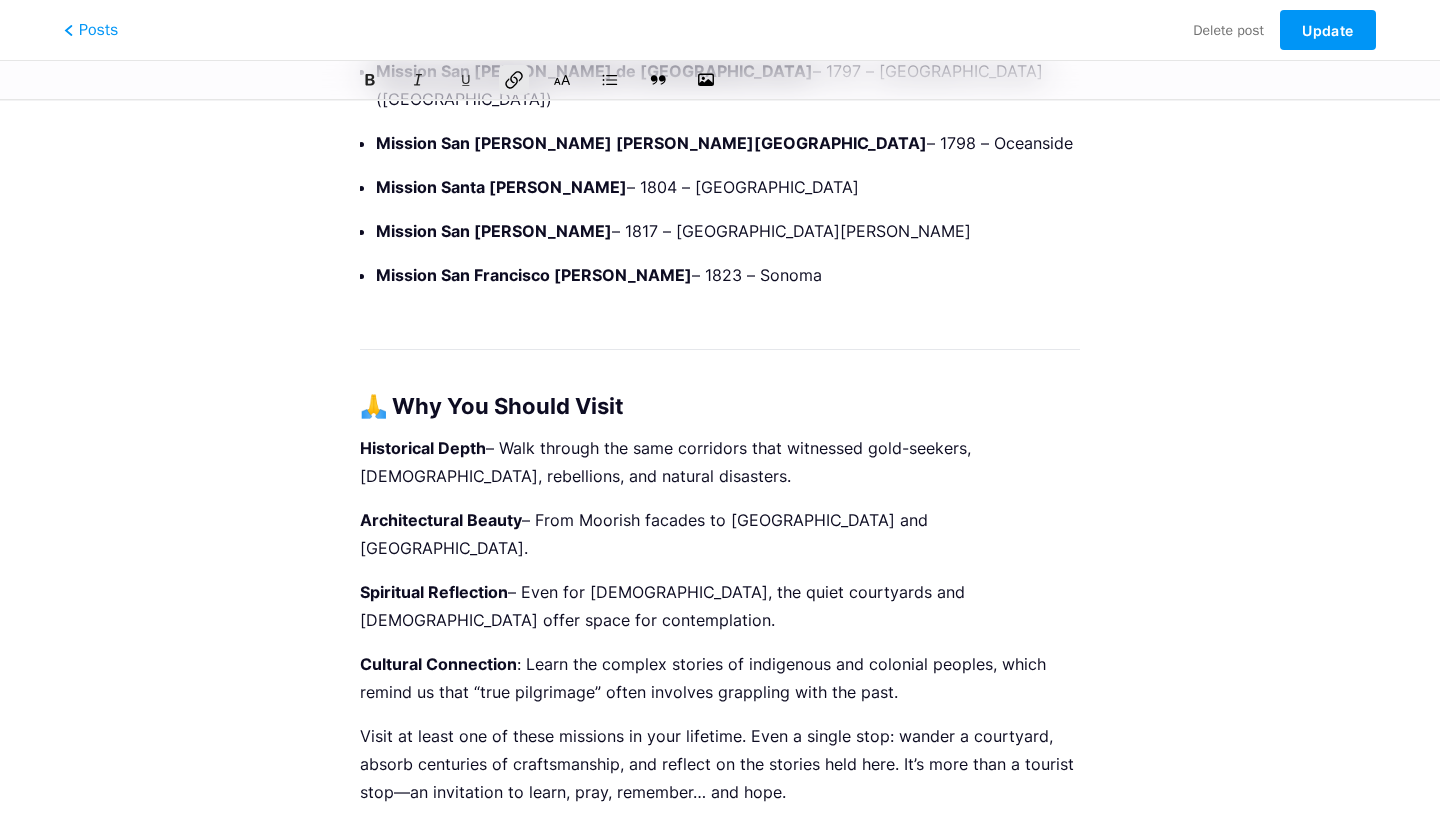 click 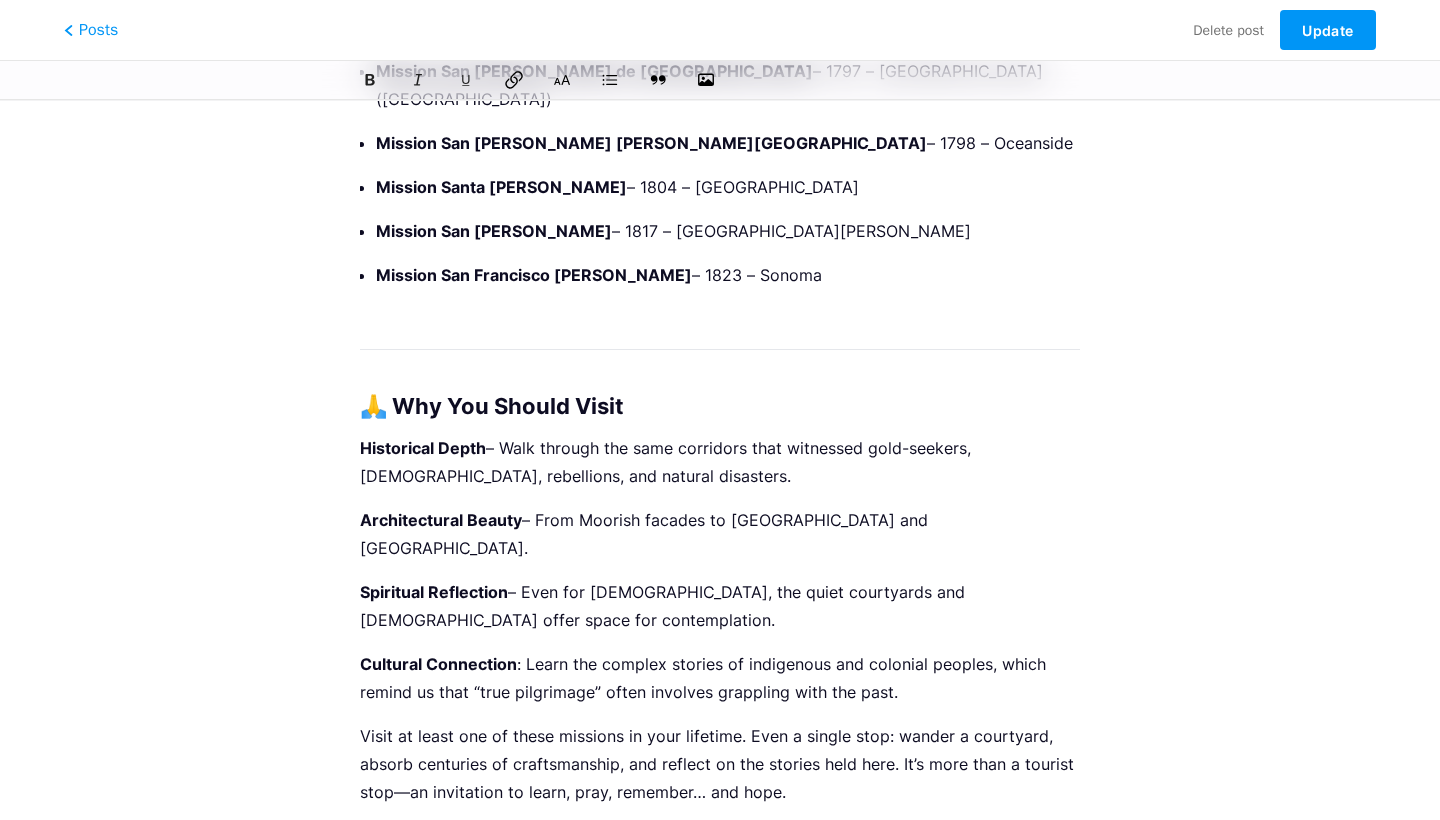 click 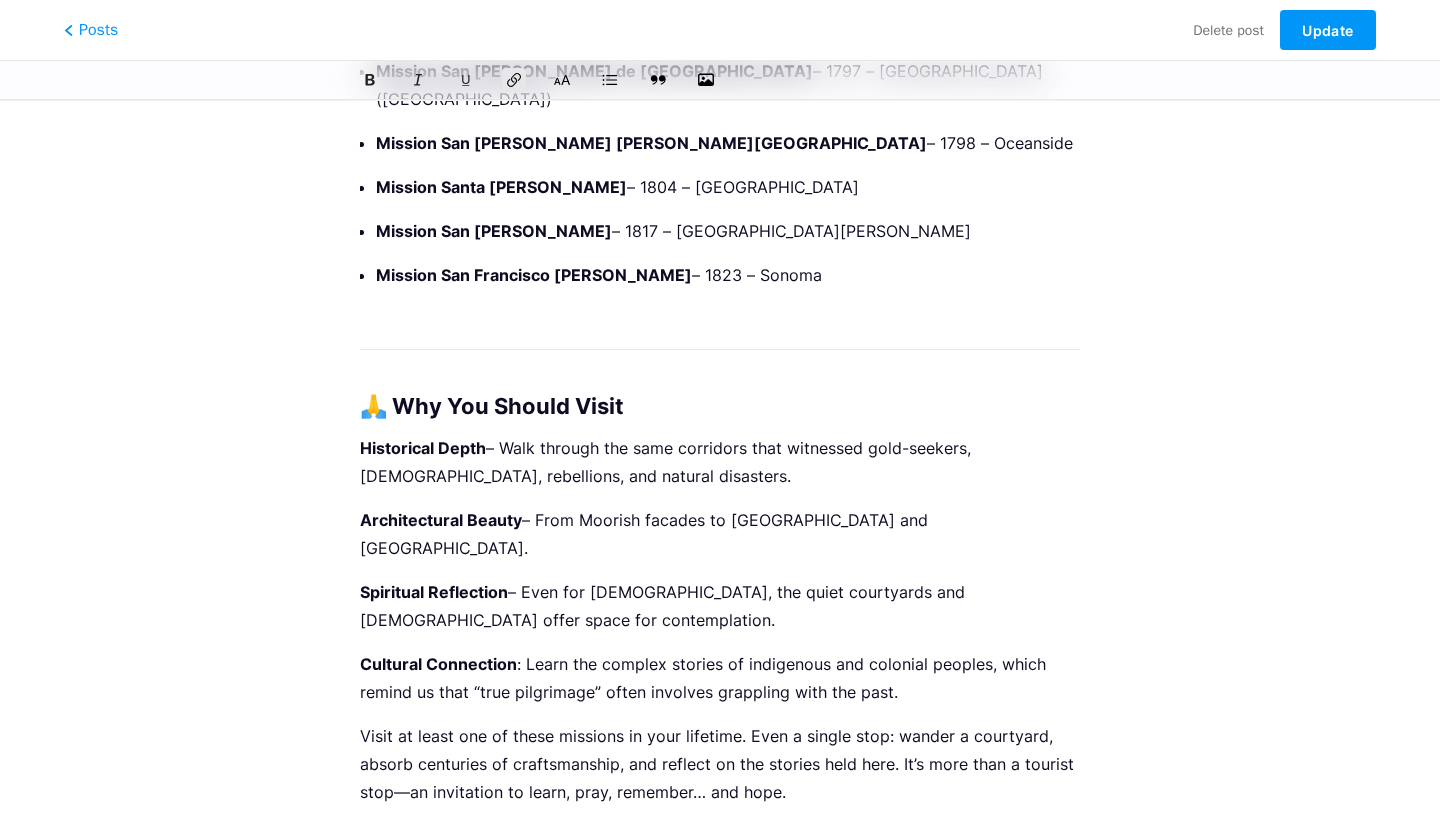 drag, startPoint x: 705, startPoint y: 728, endPoint x: 494, endPoint y: 728, distance: 211 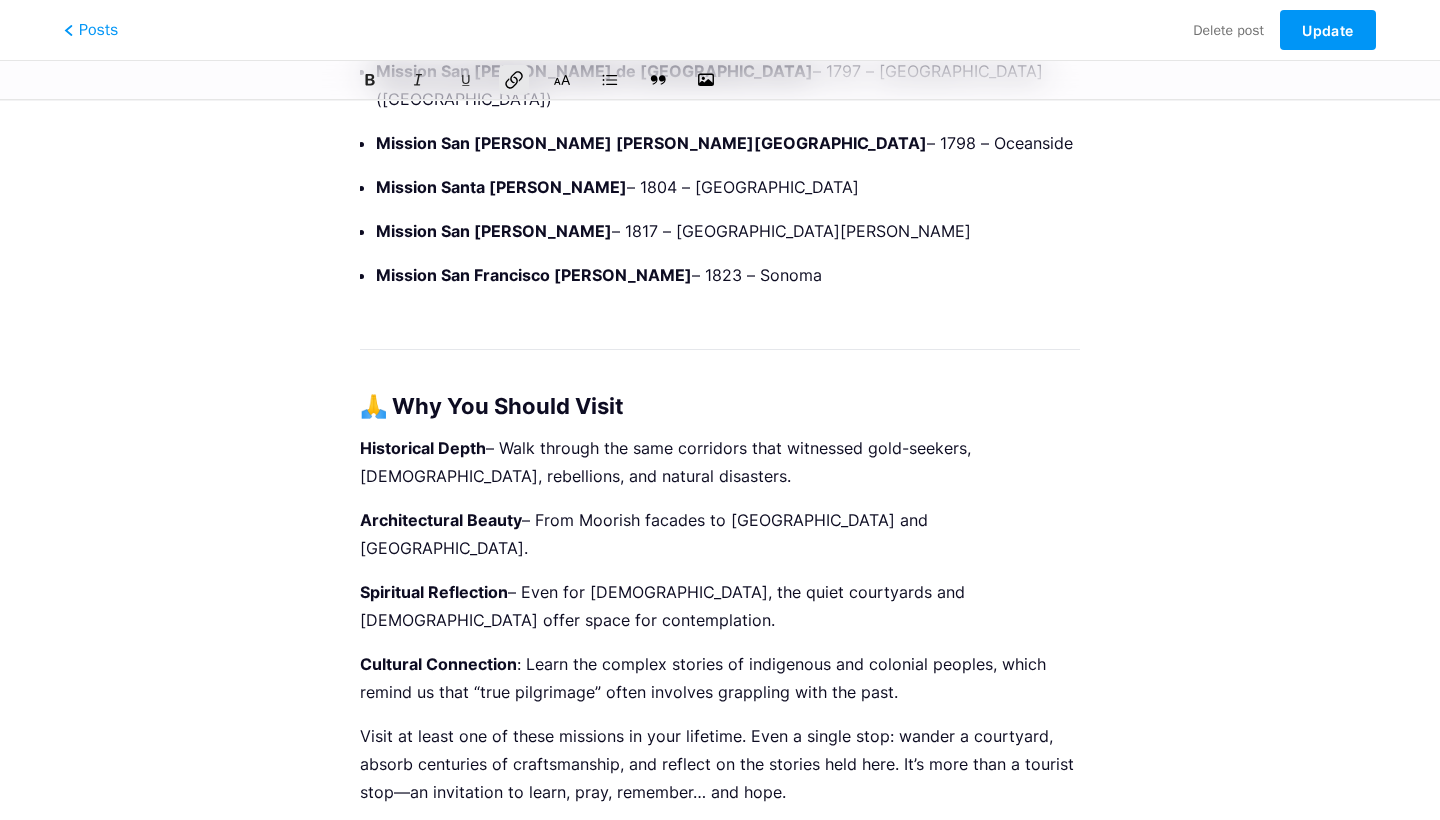 click 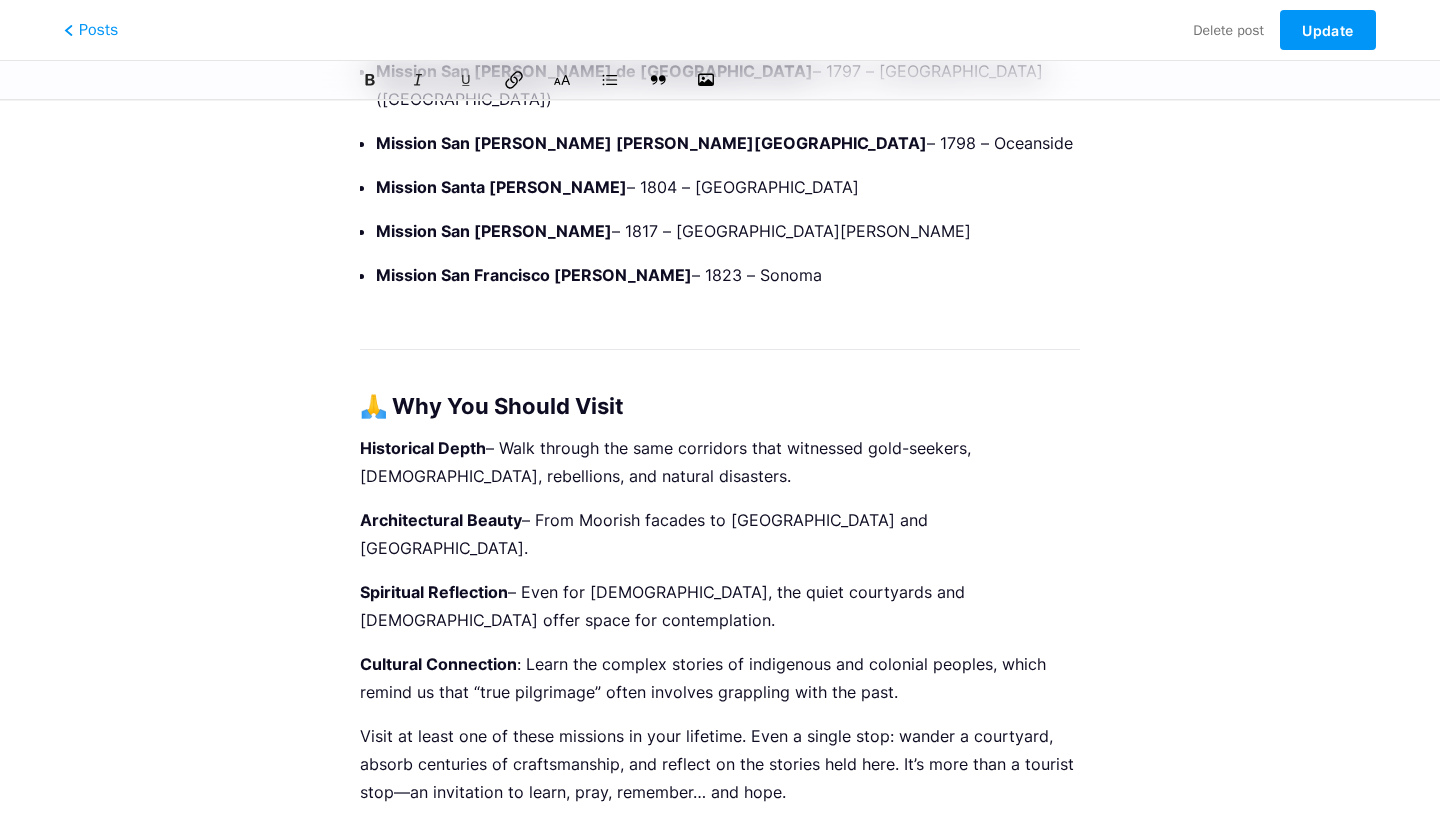 click 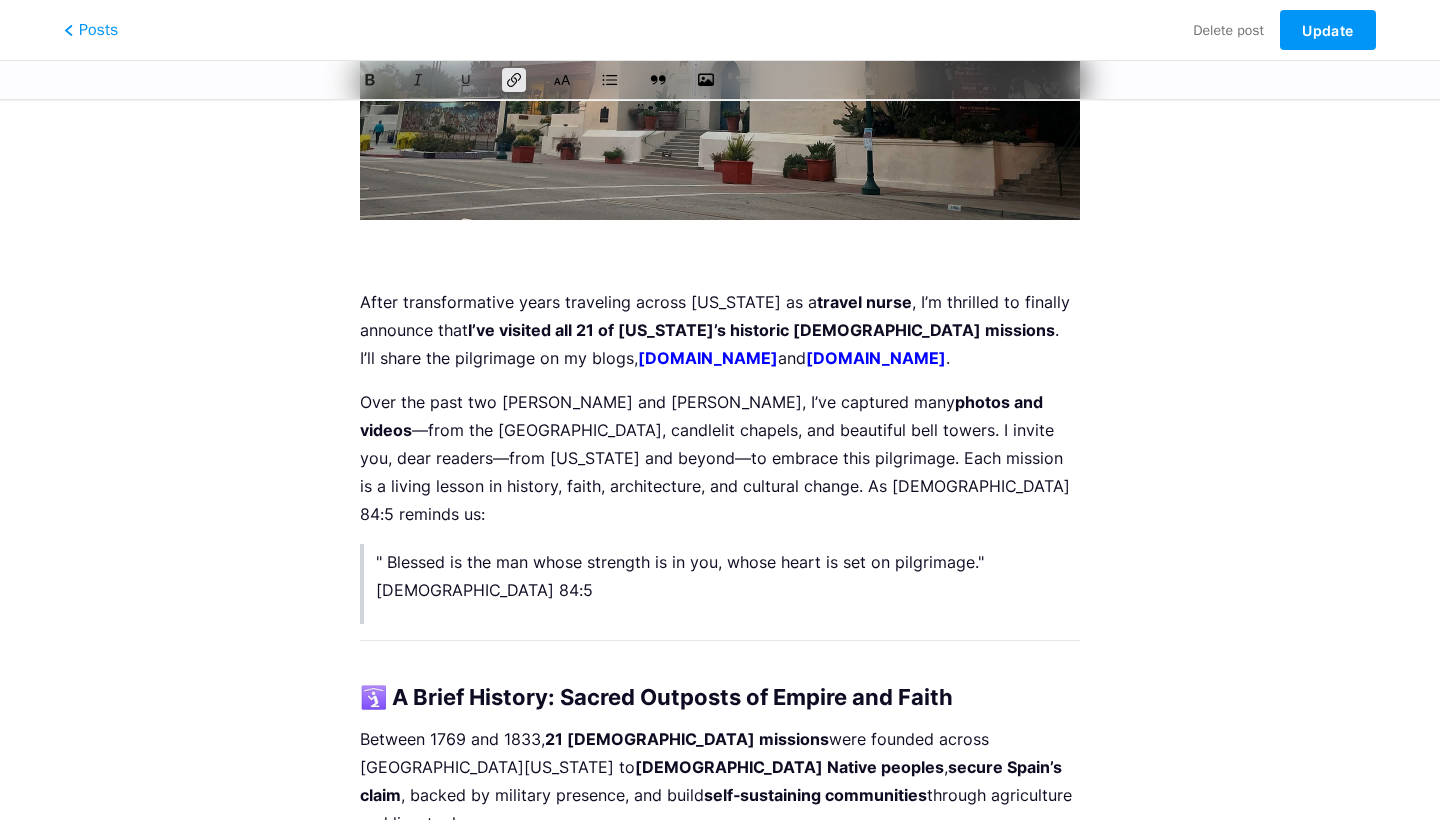 scroll, scrollTop: 607, scrollLeft: 0, axis: vertical 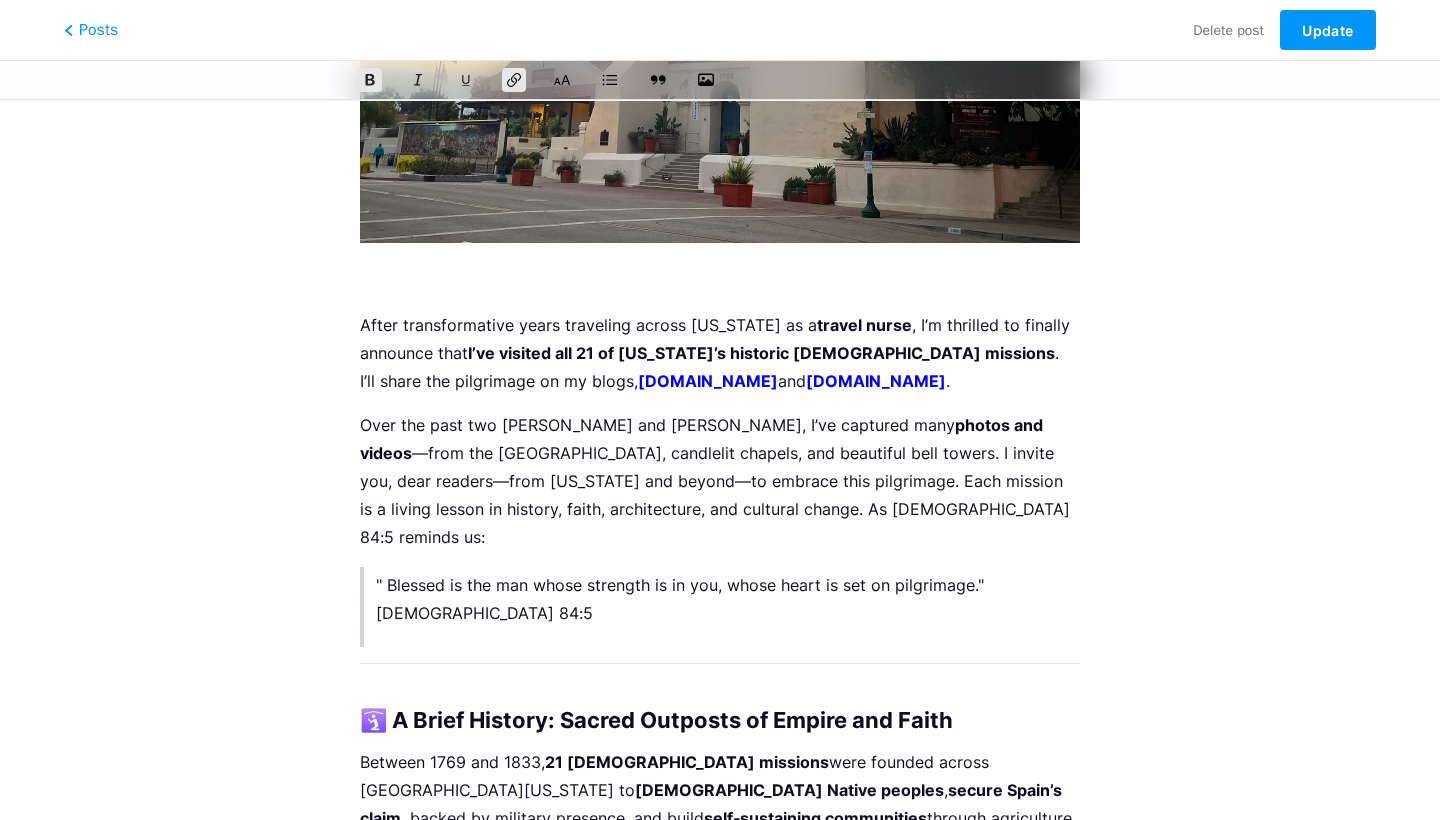 drag, startPoint x: 995, startPoint y: 375, endPoint x: 764, endPoint y: 383, distance: 231.13849 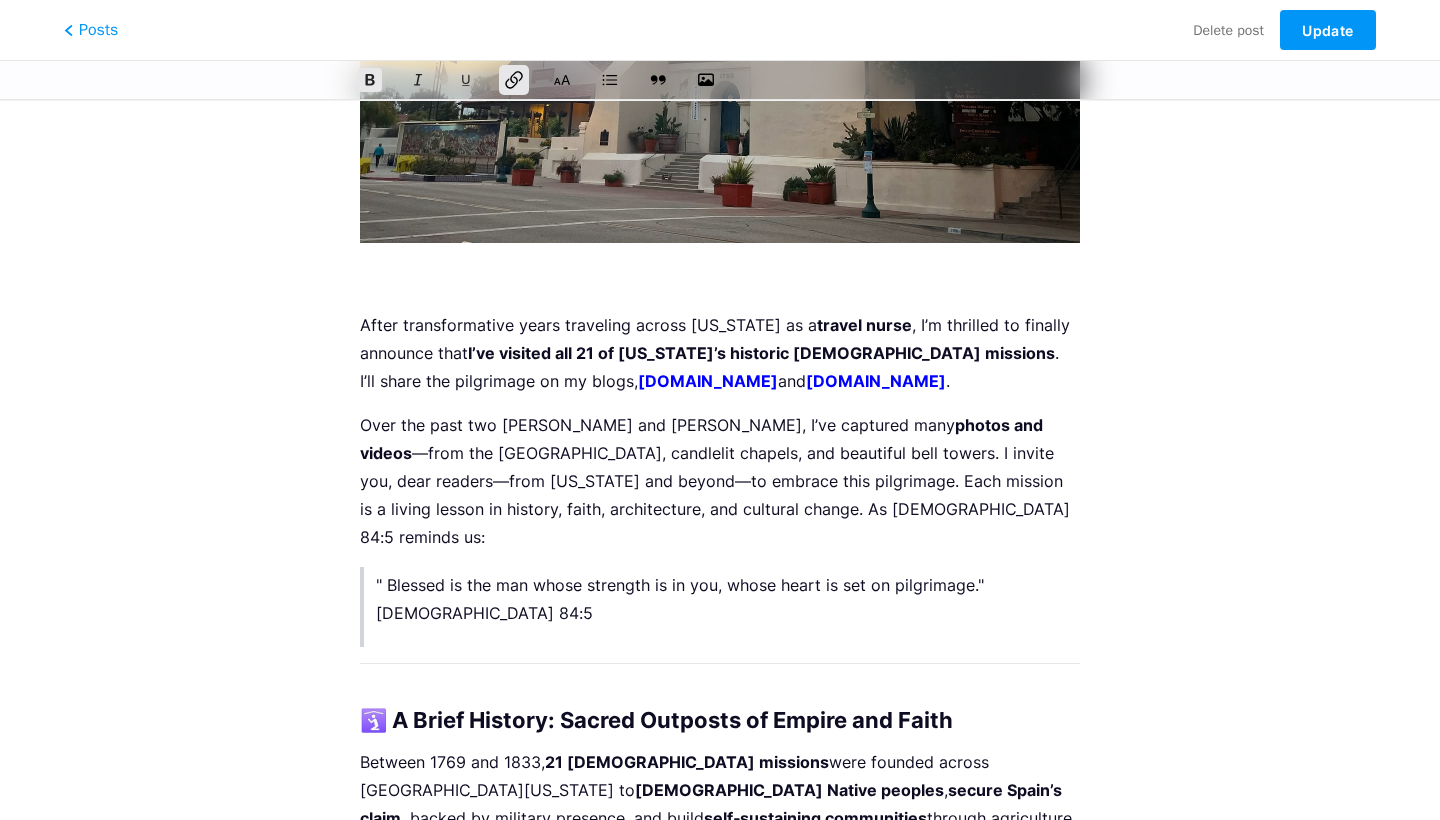 click 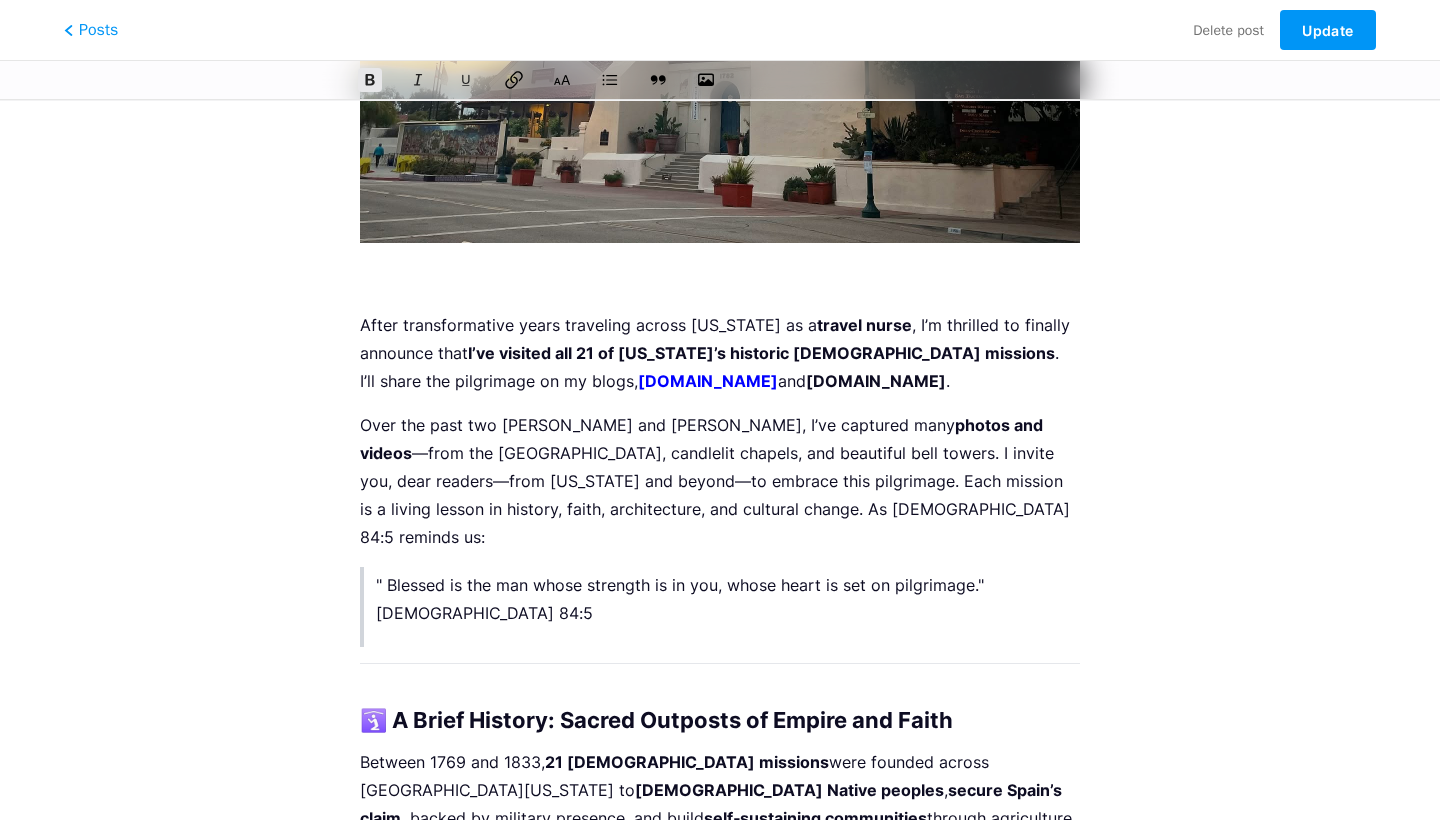 click 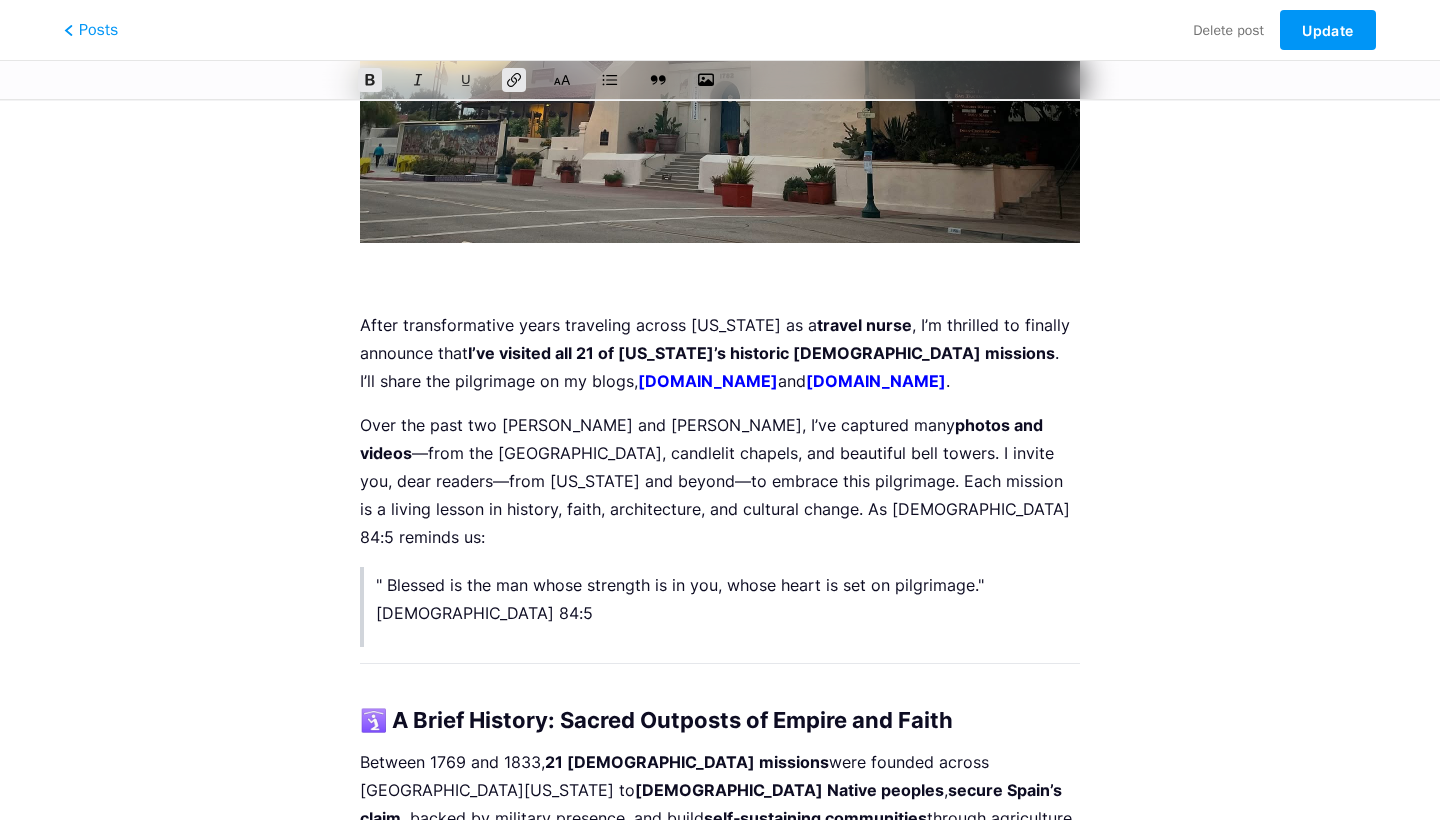 click on "After transformative years traveling across California as a  travel nurse , I’m thrilled to finally announce that  I’ve visited all 21 of California’s historic catholic missions . I’ll share the pilgrimage on my blogs,  www.calimissions.com  and  www.martinwriverasalas.com . Over the past two summers and winters, I’ve captured many  photos and videos —from the serene gardens, candlelit chapels, and beautiful bell towers. I invite you, dear readers—from California and beyond—to embrace this pilgrimage. Each mission is a living lesson in history, faith, architecture, and cultural change. As Psalm 84:5 reminds us: " Blessed is the man whose strength is in you, whose heart is set on pilgrimage." Psalm 84:5 🛐 A Brief History: Sacred Outposts of Empire and Faith Between 1769 and 1833,  21 Franciscan missions  were founded across Alta California to  evangelize Native peoples ,  secure Spain’s claim , backed by military presence, and build  self‑sustaining communities Saint Junípero Serra ," at bounding box center (720, 1463) 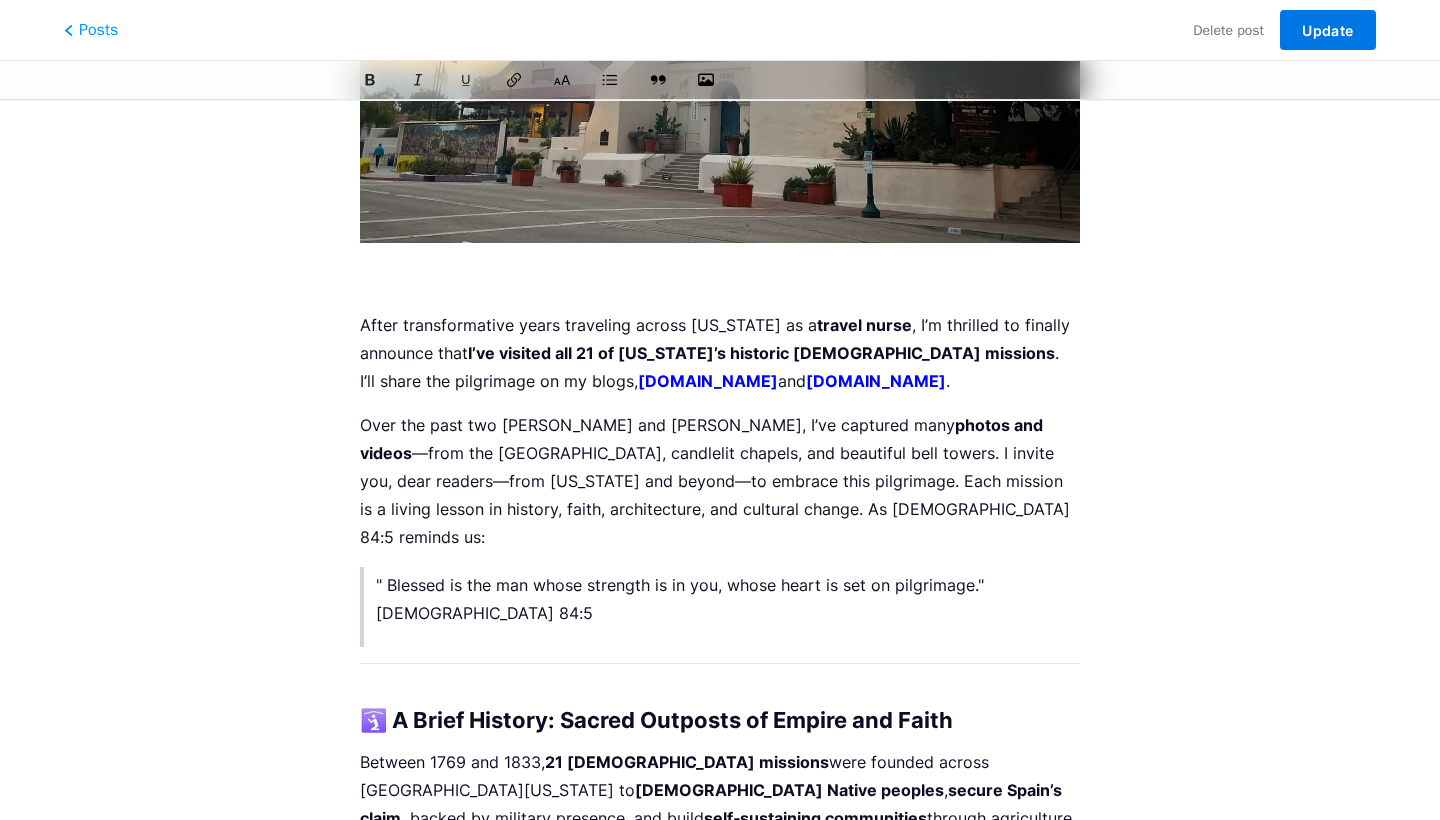 click on "Update" at bounding box center (1327, 30) 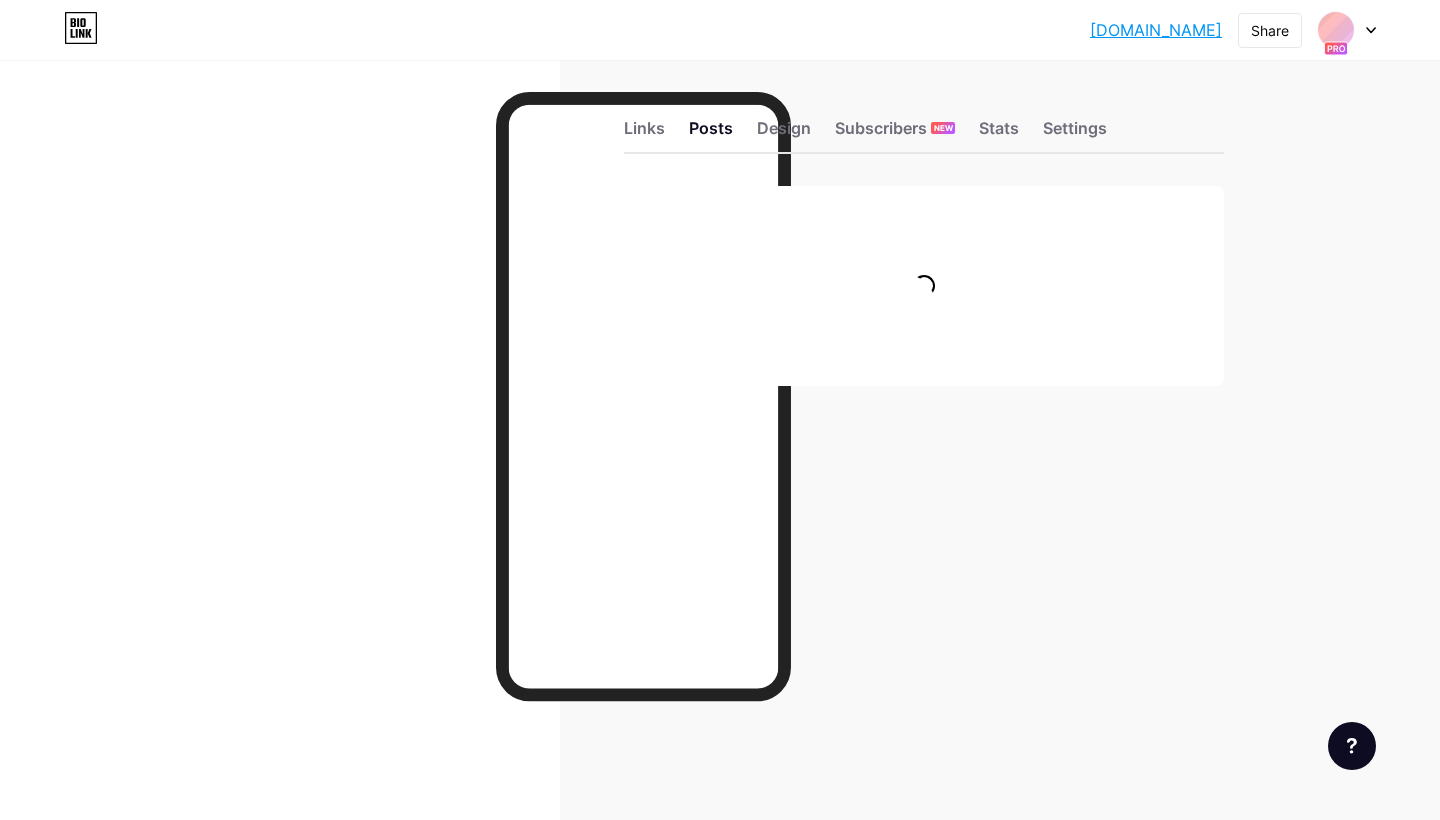scroll, scrollTop: 0, scrollLeft: 0, axis: both 